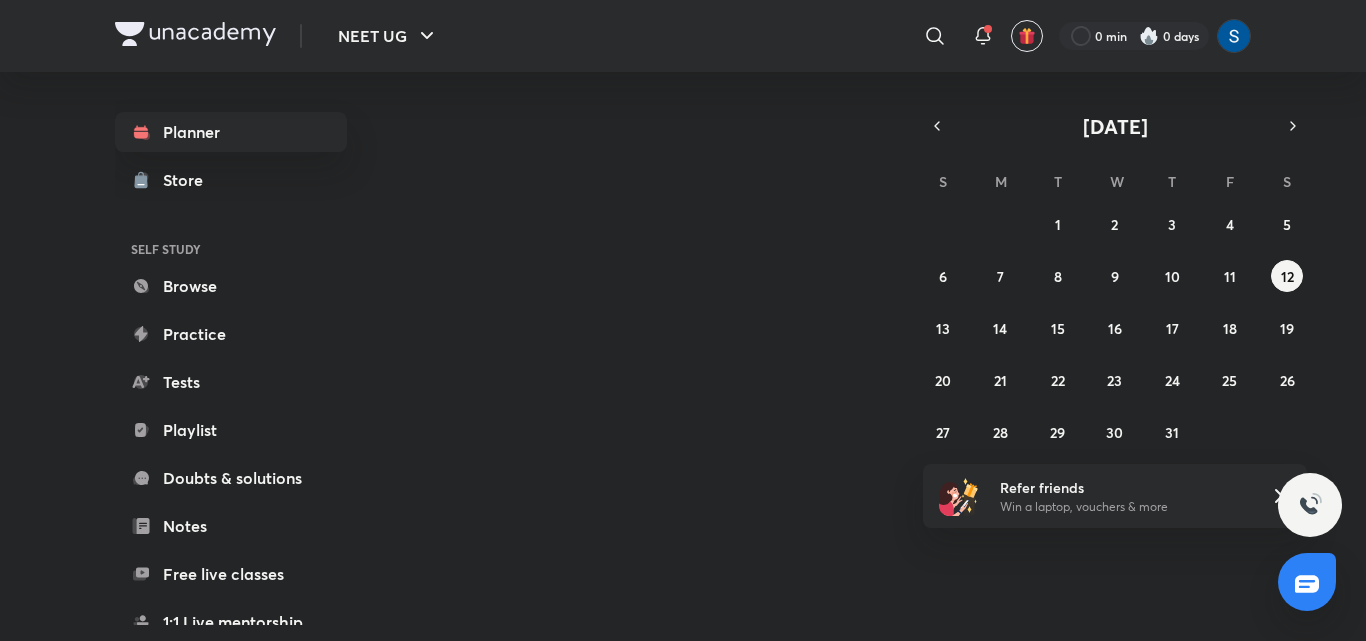 scroll, scrollTop: 0, scrollLeft: 0, axis: both 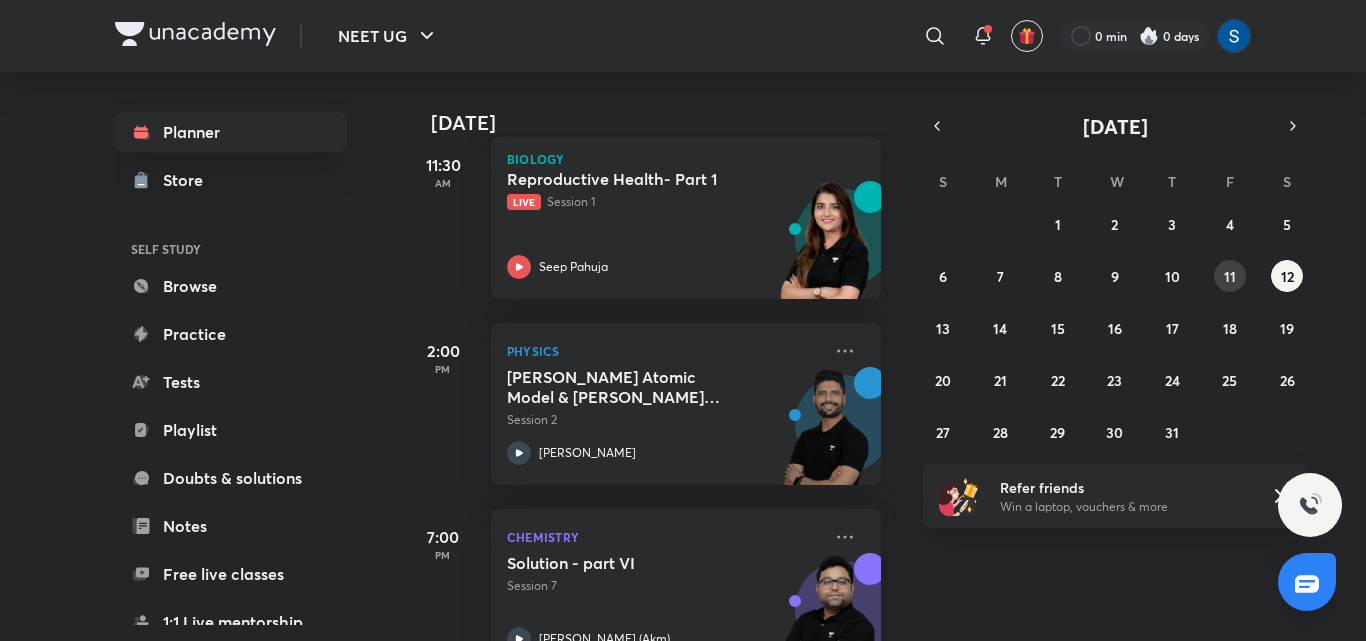 click on "11" at bounding box center (1230, 276) 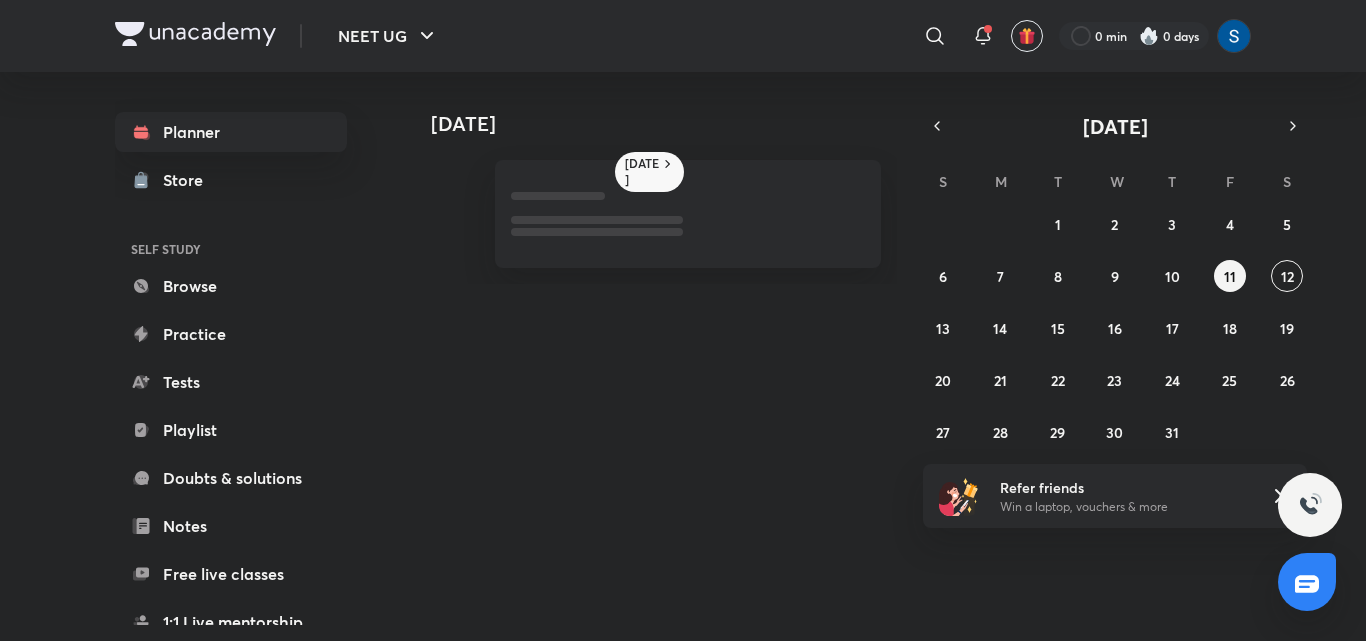click on "12" at bounding box center (1287, 276) 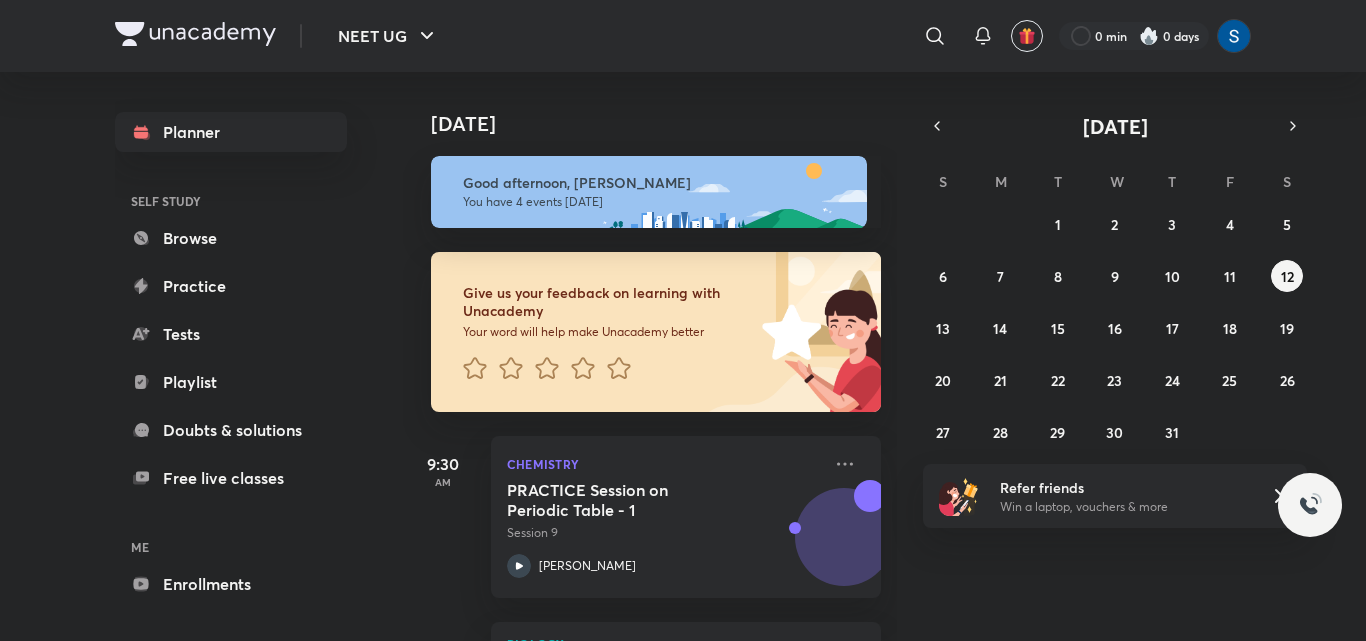 scroll, scrollTop: 0, scrollLeft: 0, axis: both 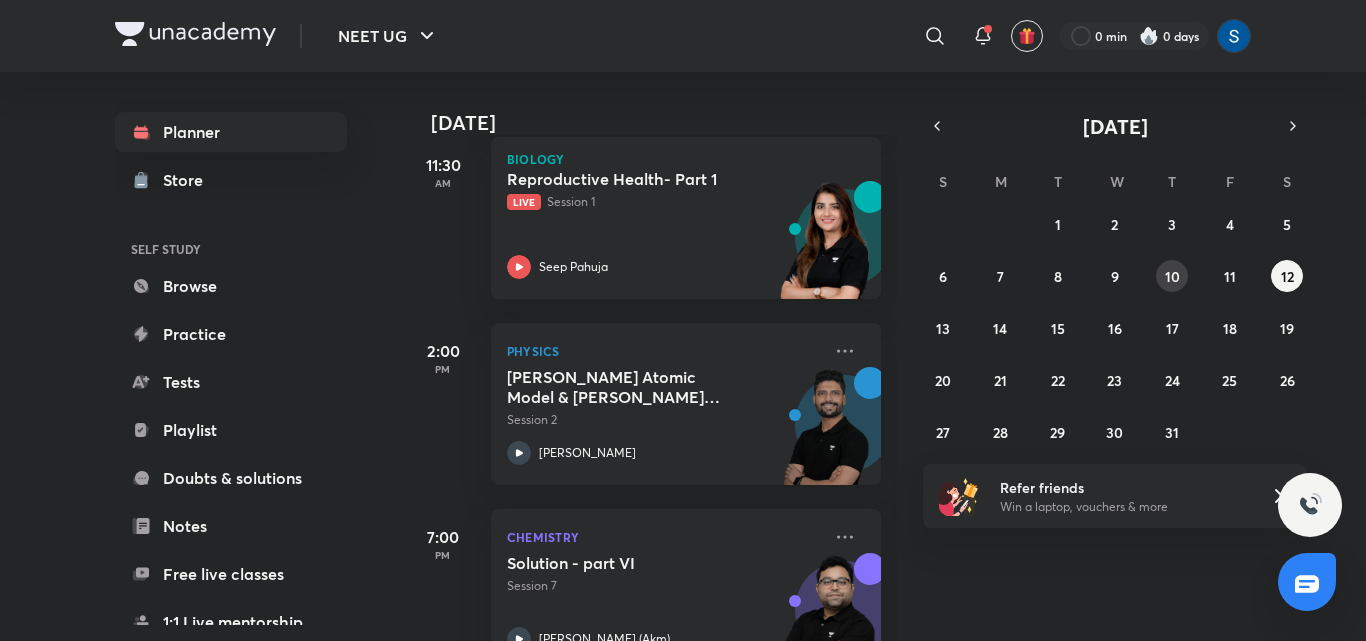 click on "10" at bounding box center (1172, 276) 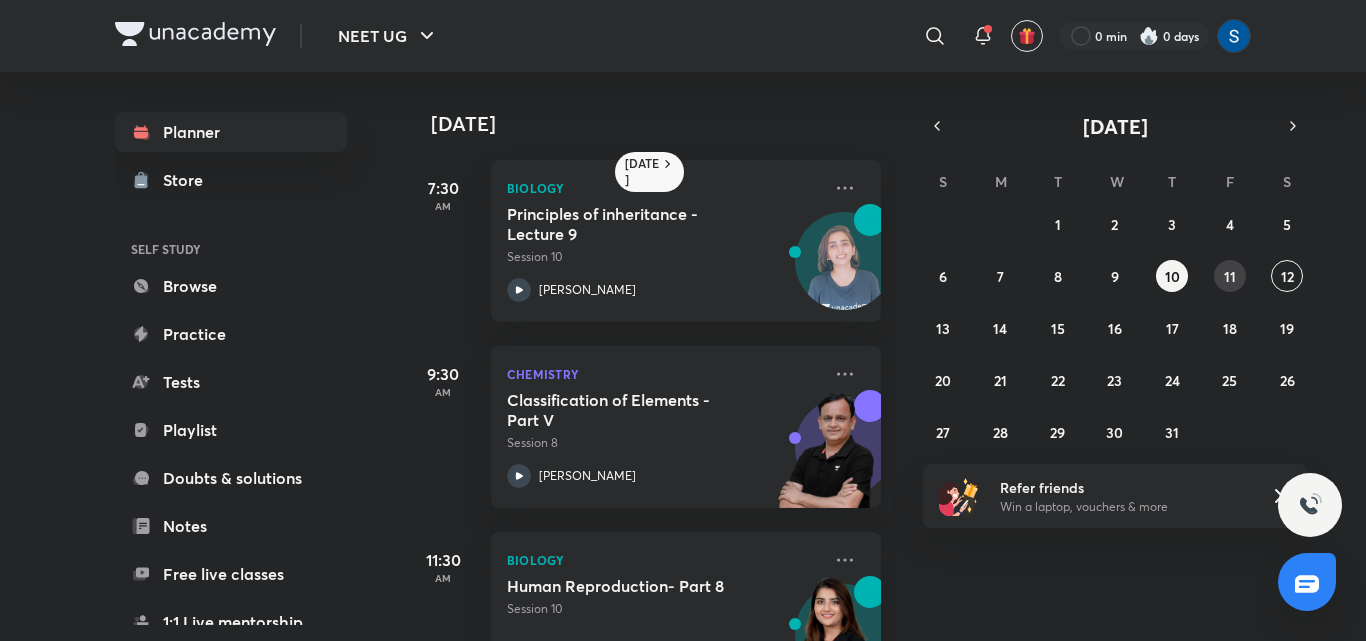 click on "11" at bounding box center (1230, 276) 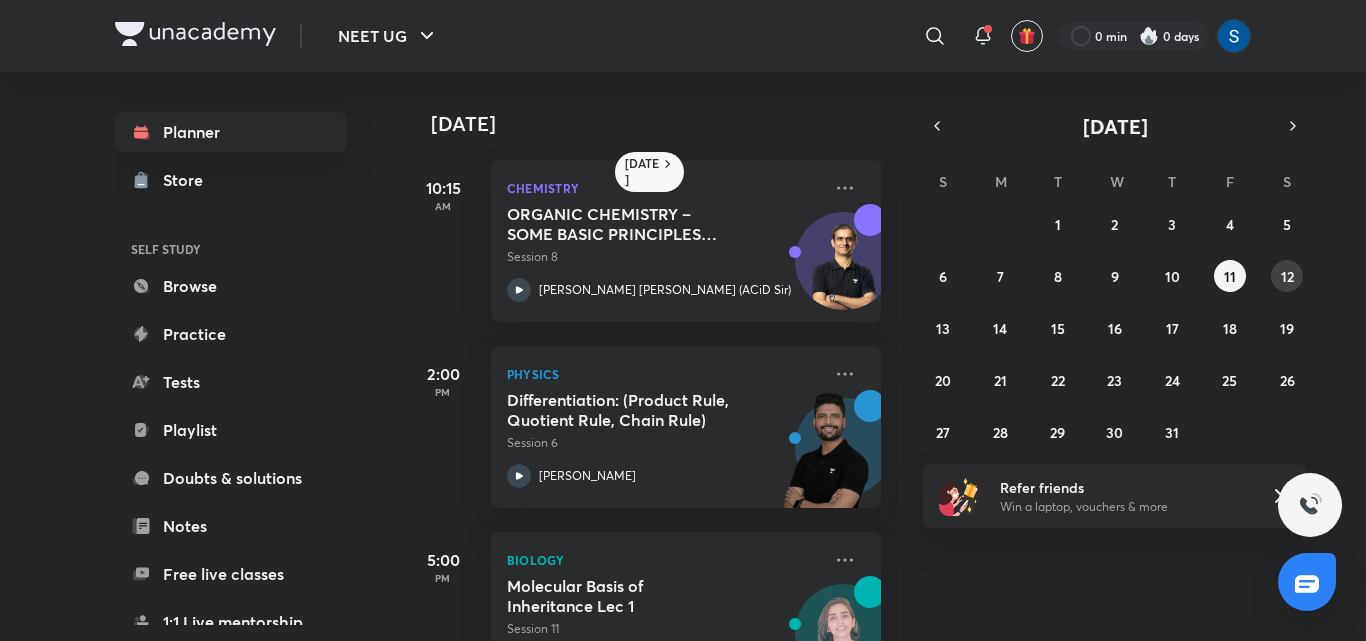 click on "12" at bounding box center (1287, 276) 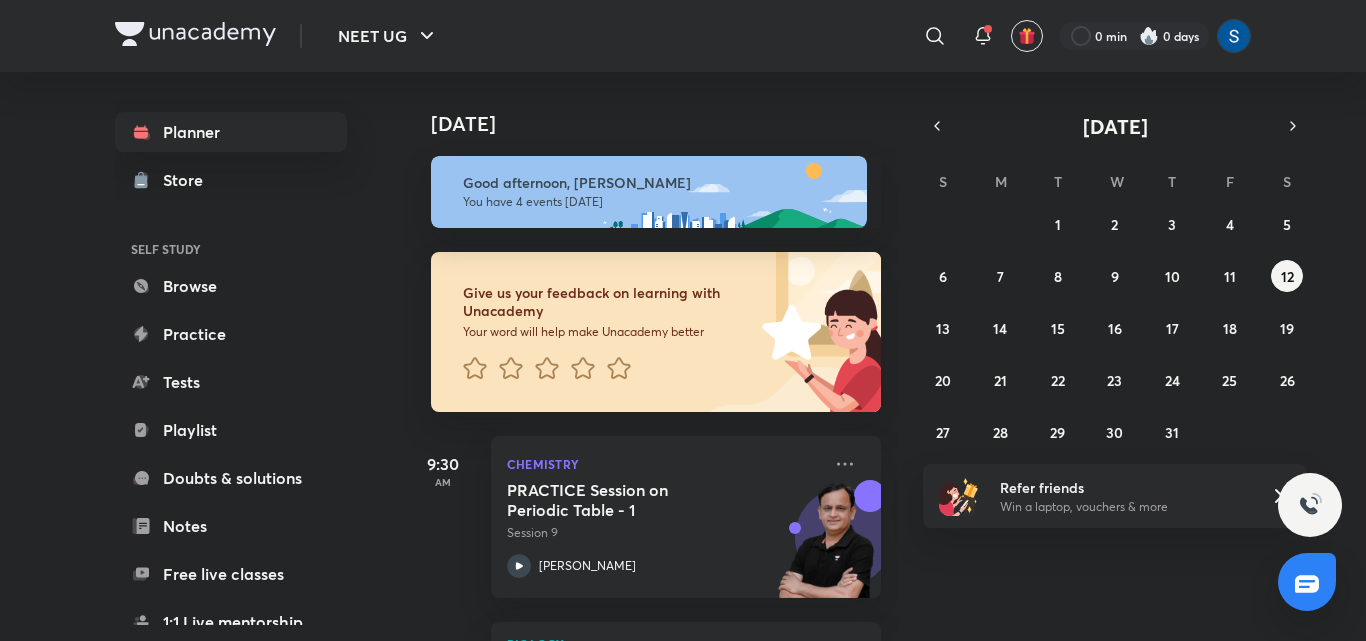 scroll, scrollTop: 485, scrollLeft: 0, axis: vertical 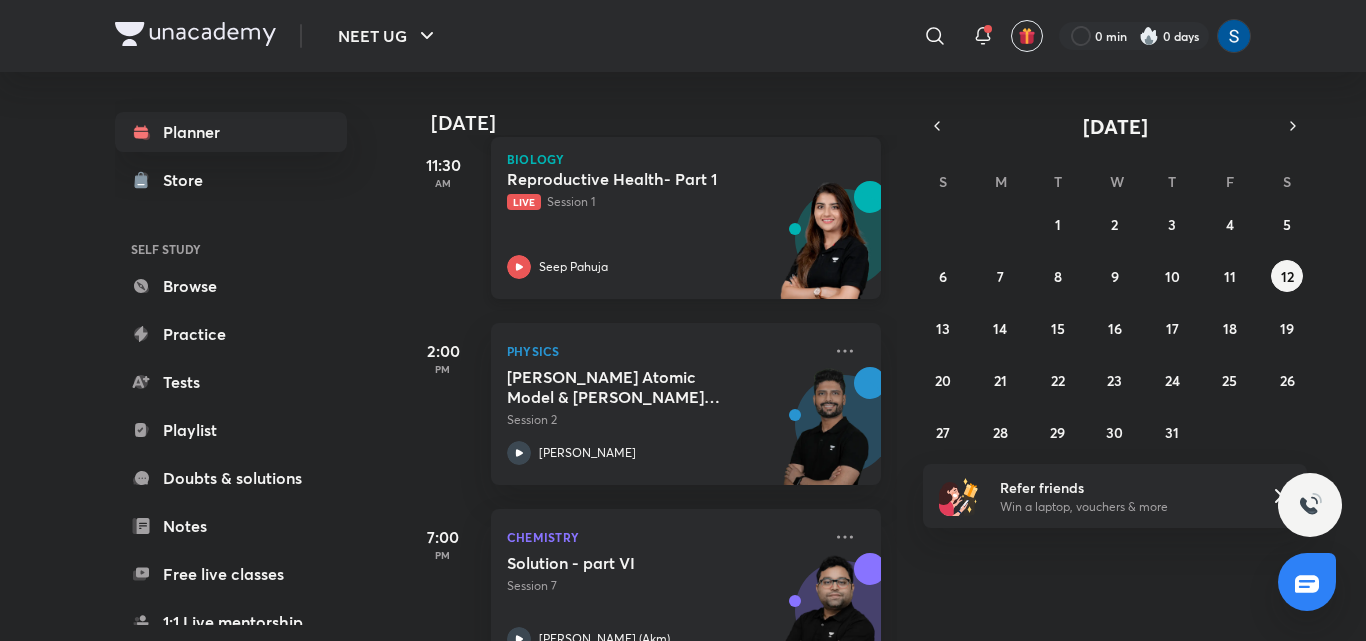 click at bounding box center (826, 250) 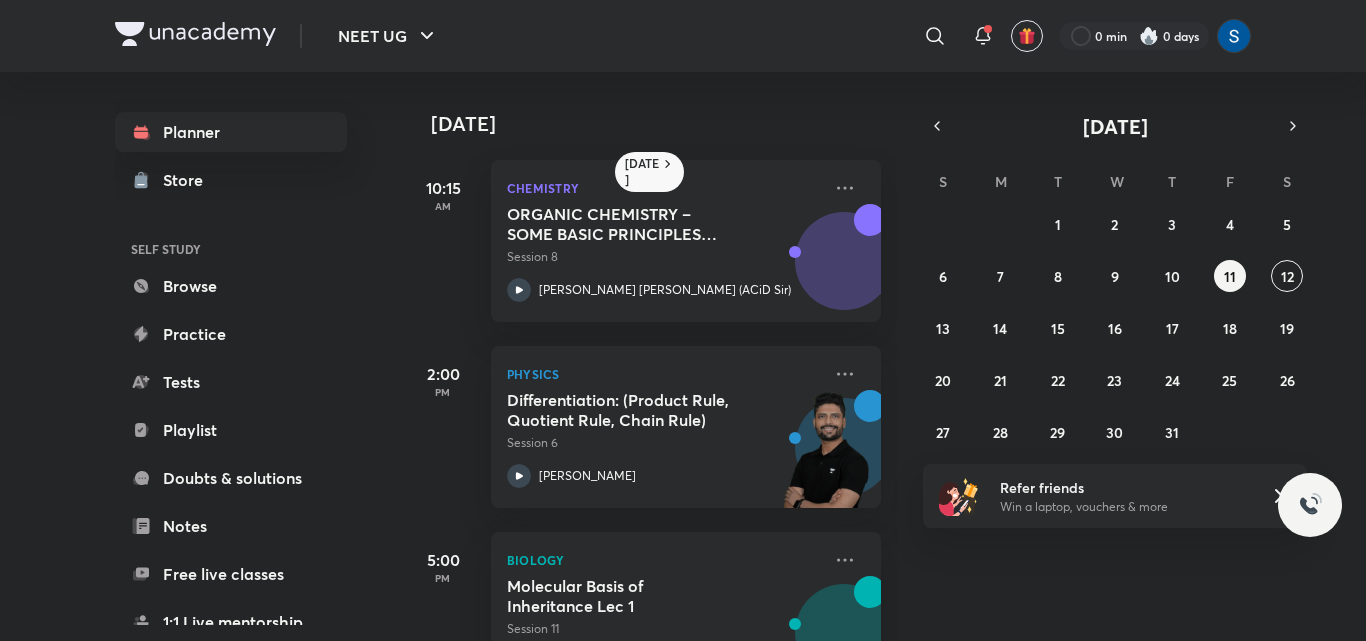 scroll, scrollTop: 0, scrollLeft: 0, axis: both 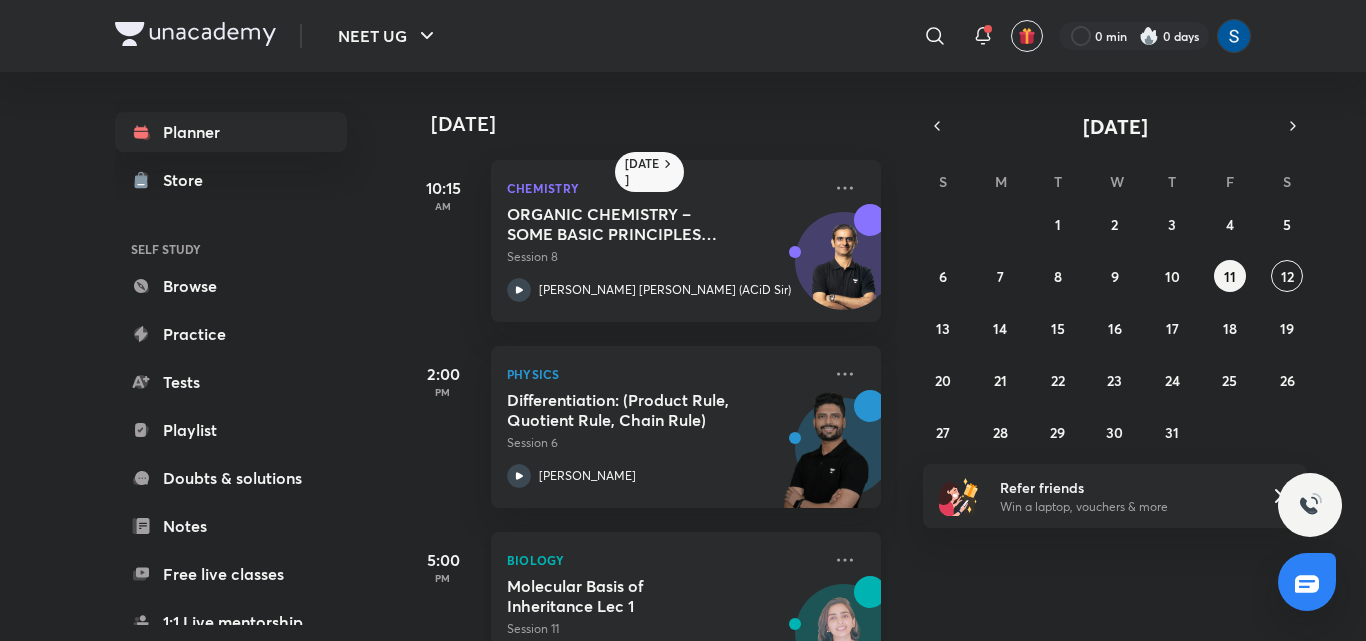 click on "Biology" at bounding box center [664, 560] 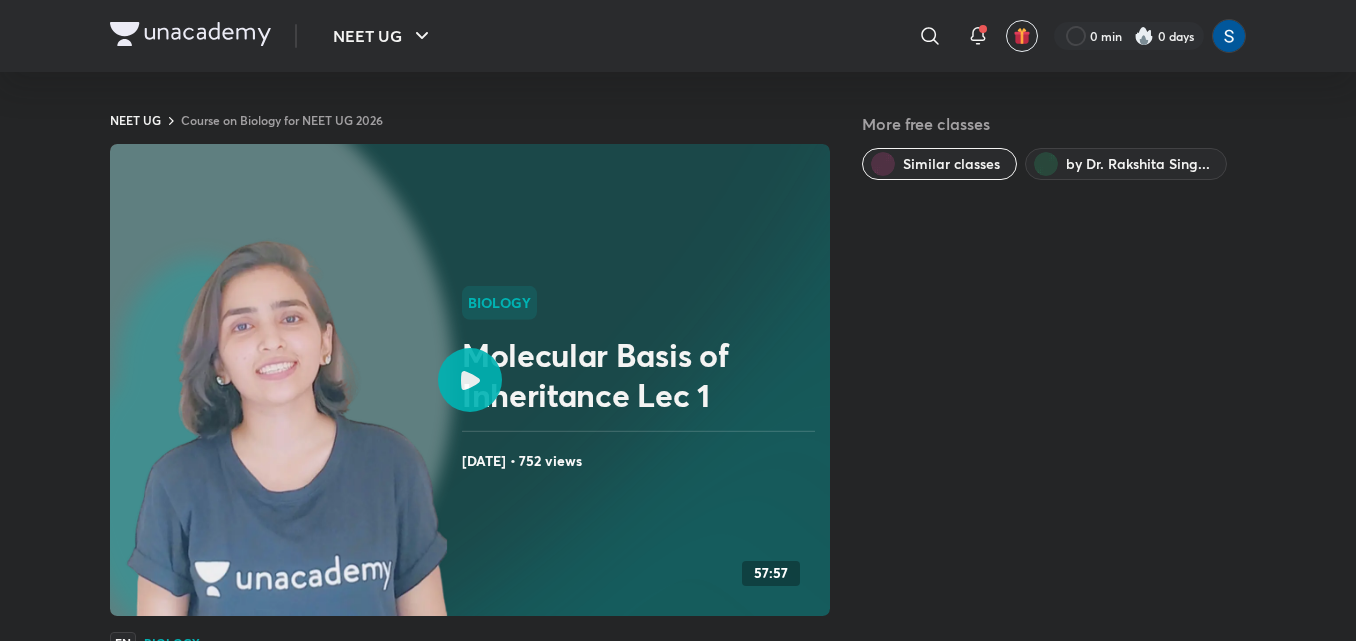 scroll, scrollTop: 0, scrollLeft: 0, axis: both 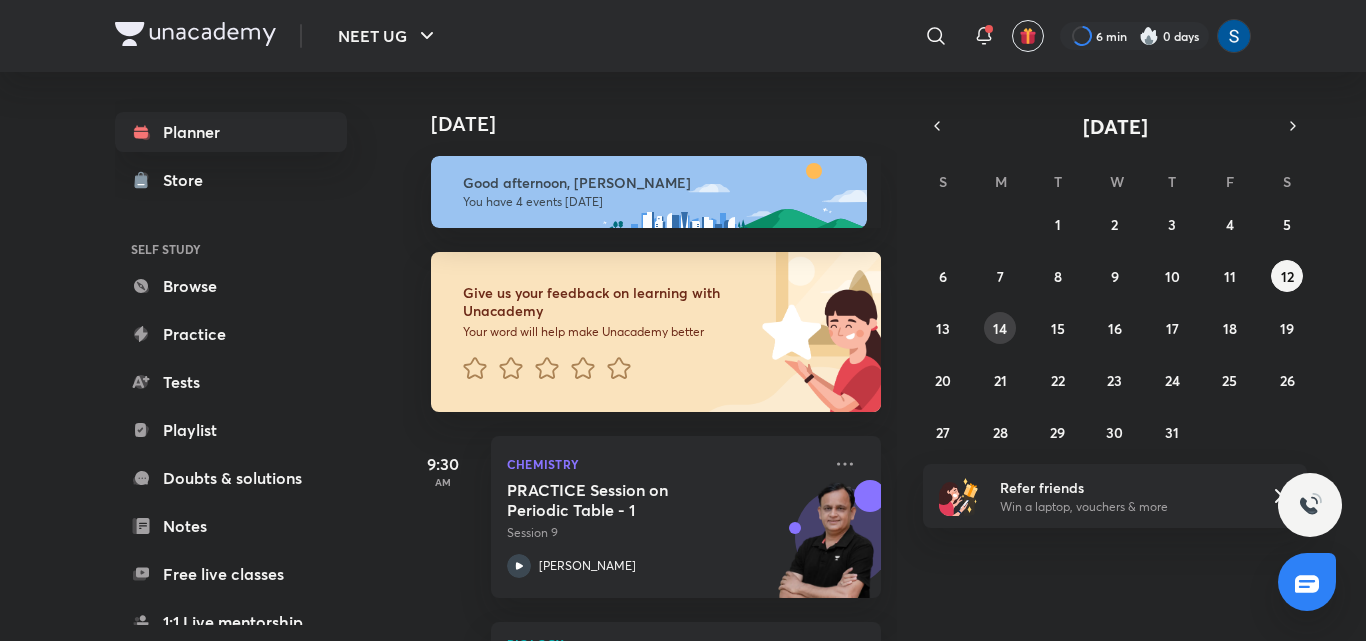 click on "14" at bounding box center (1000, 328) 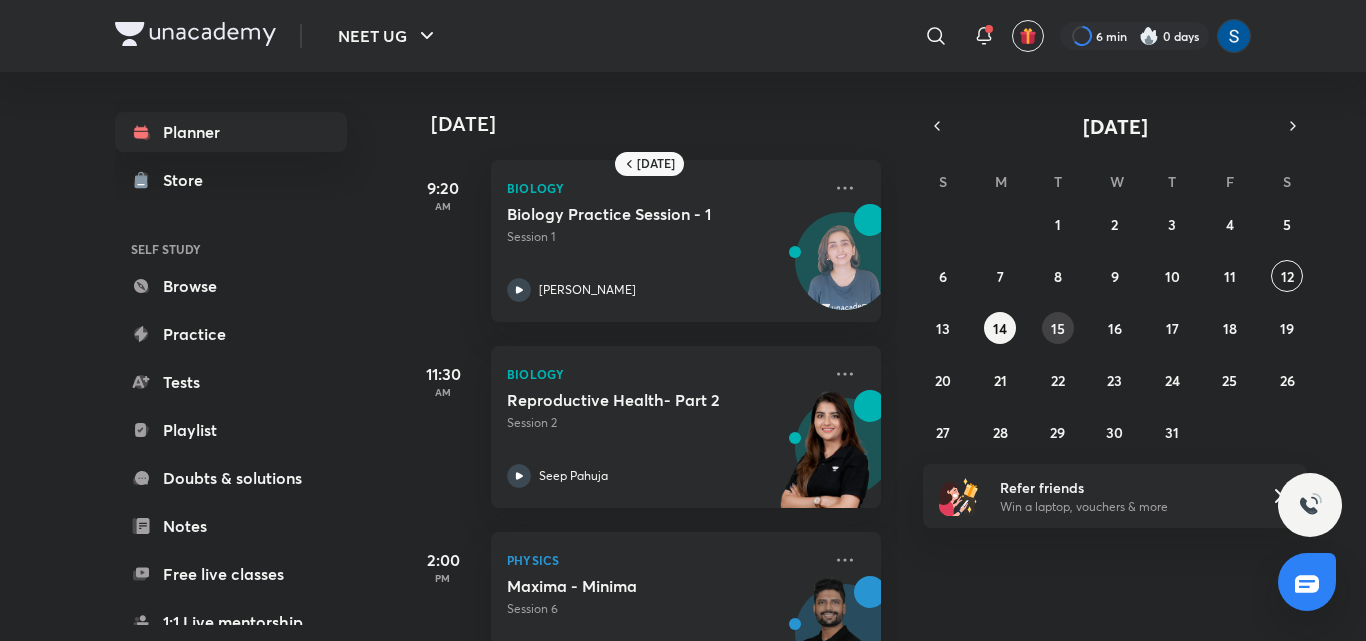 click on "15" at bounding box center (1058, 328) 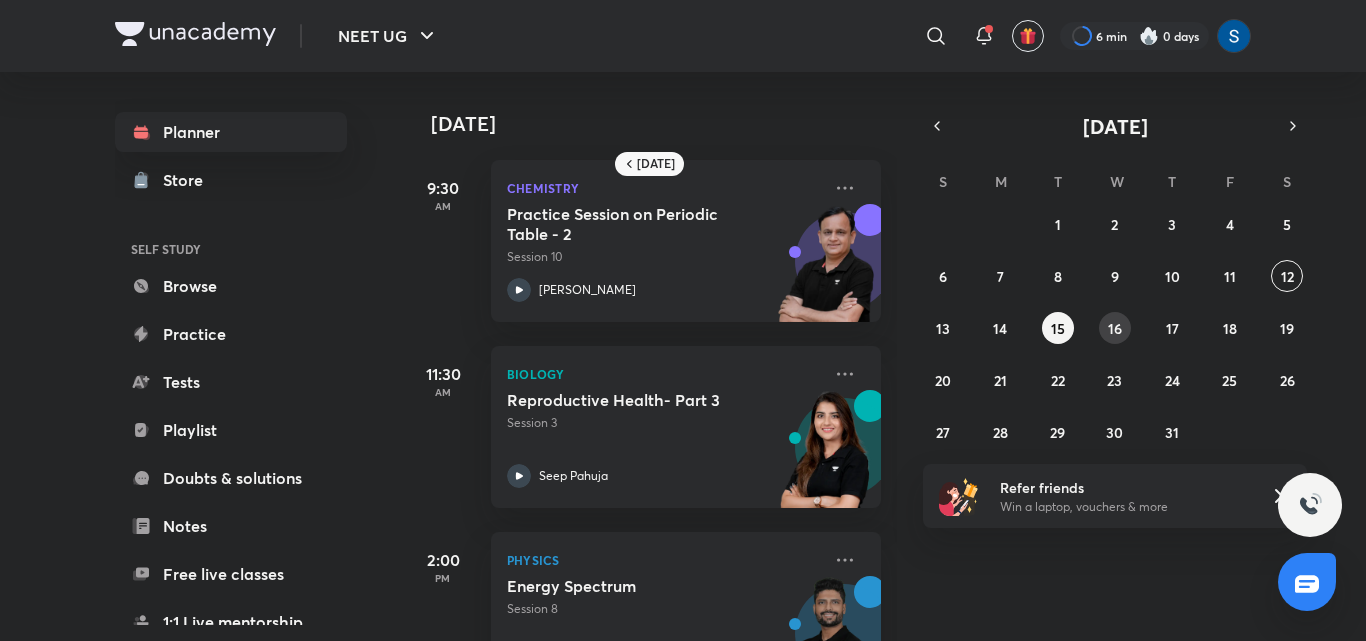 click on "16" at bounding box center [1115, 328] 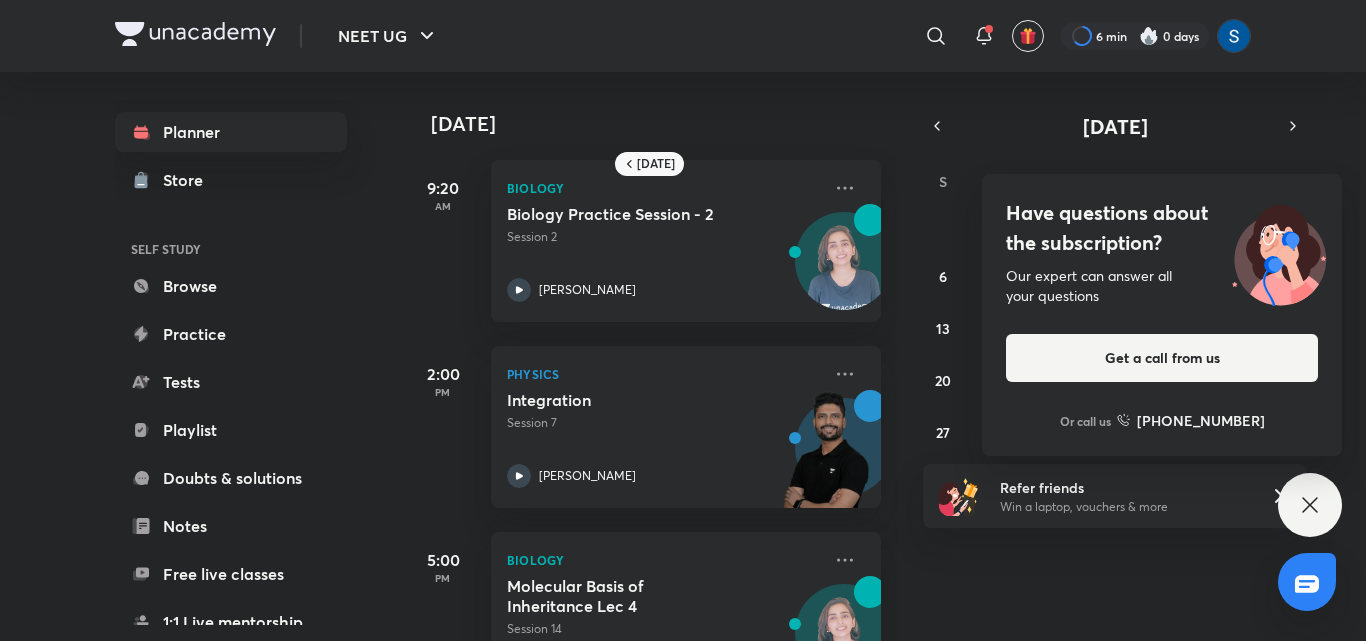scroll, scrollTop: 84, scrollLeft: 0, axis: vertical 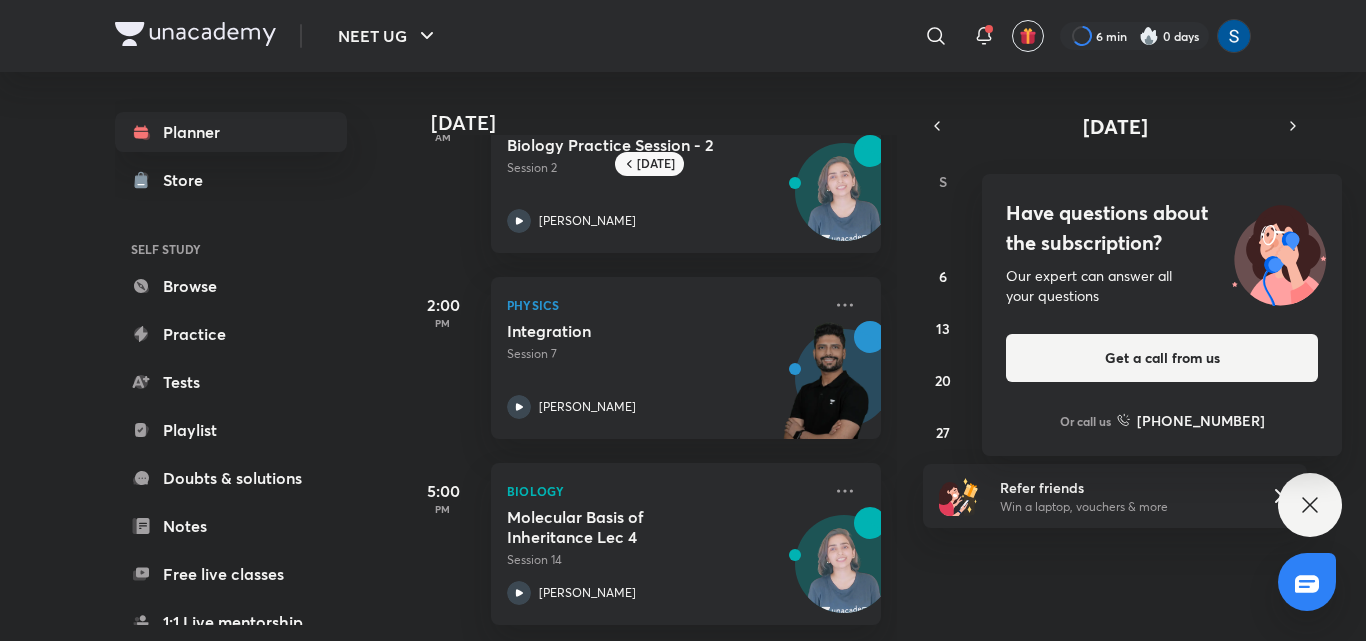 click 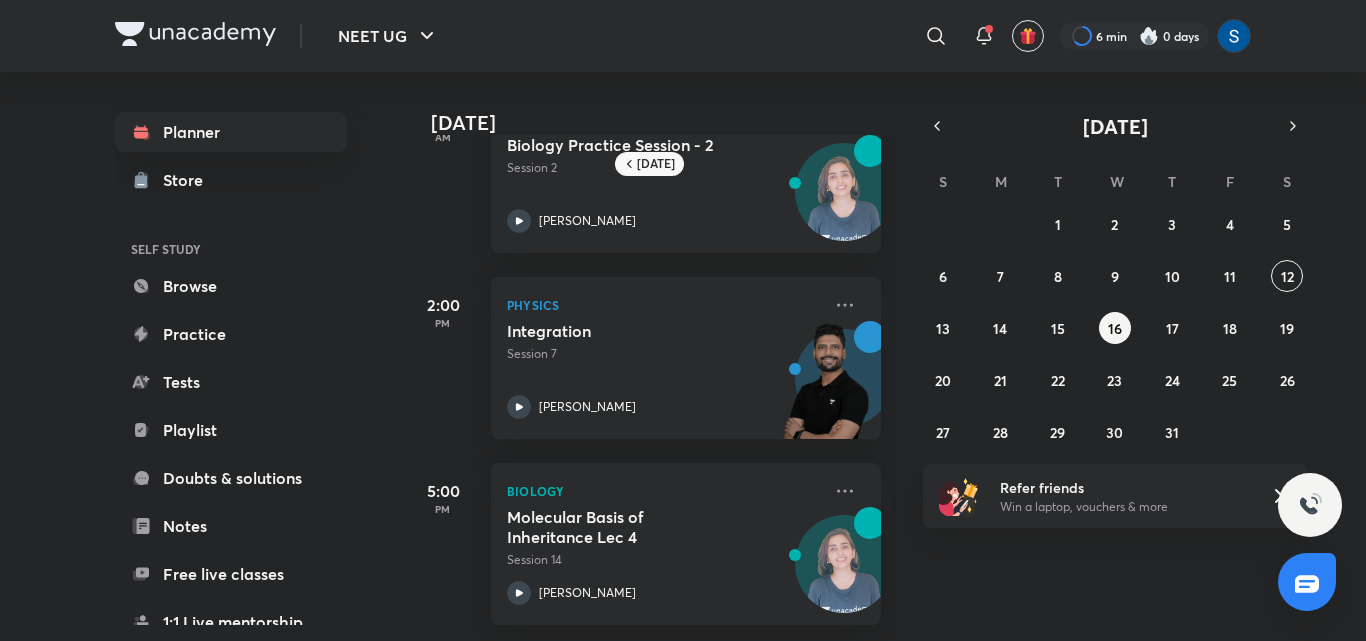 click on "29 30 1 2 3 4 5 6 7 8 9 10 11 12 13 14 15 16 17 18 19 20 21 22 23 24 25 26 27 28 29 30 31 1 2" at bounding box center [1115, 328] 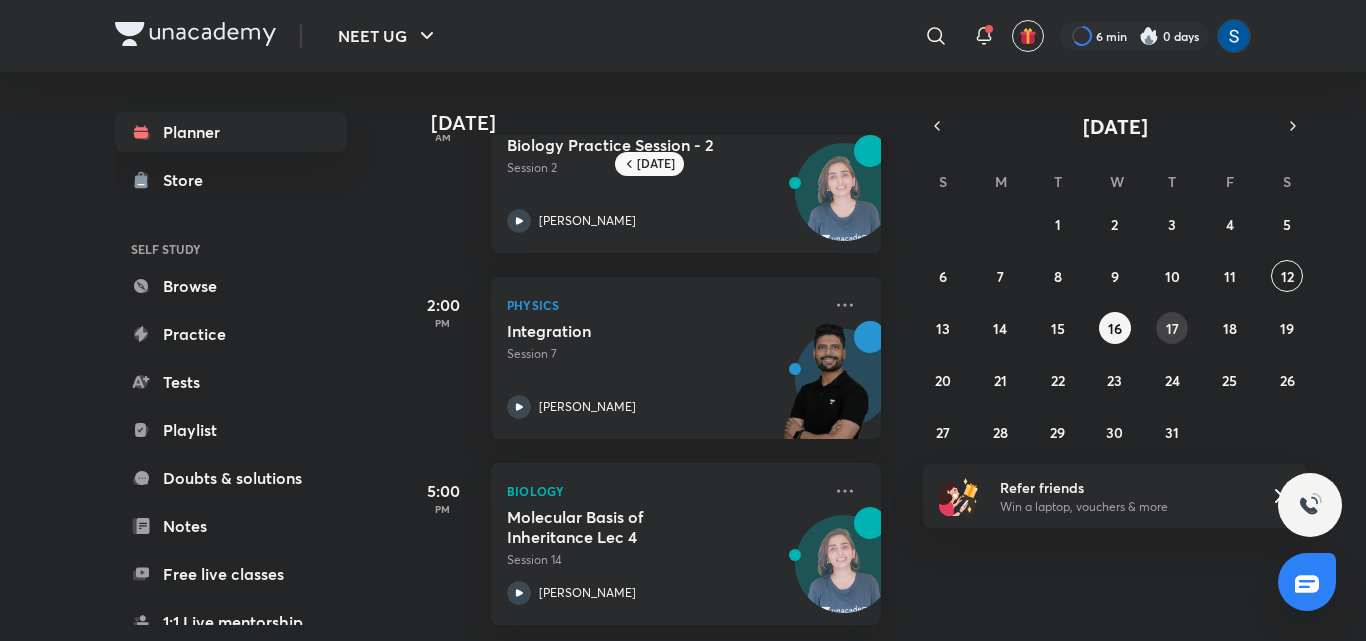 click on "17" at bounding box center (1172, 328) 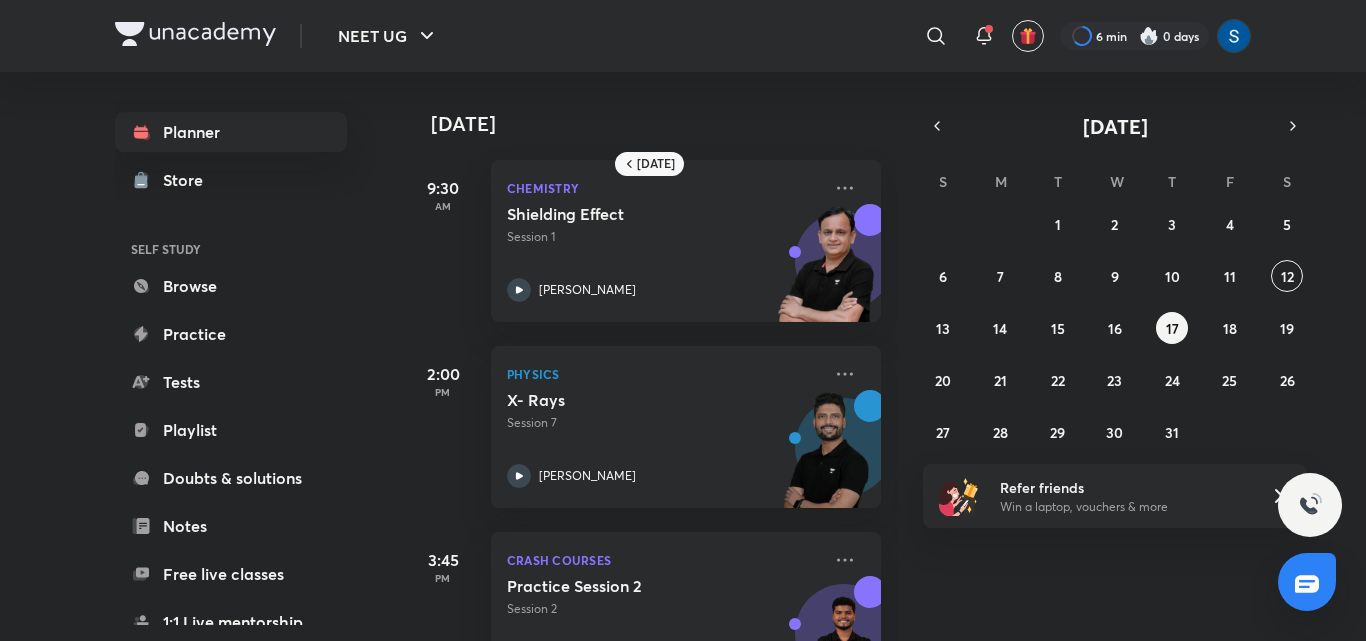 scroll, scrollTop: 485, scrollLeft: 0, axis: vertical 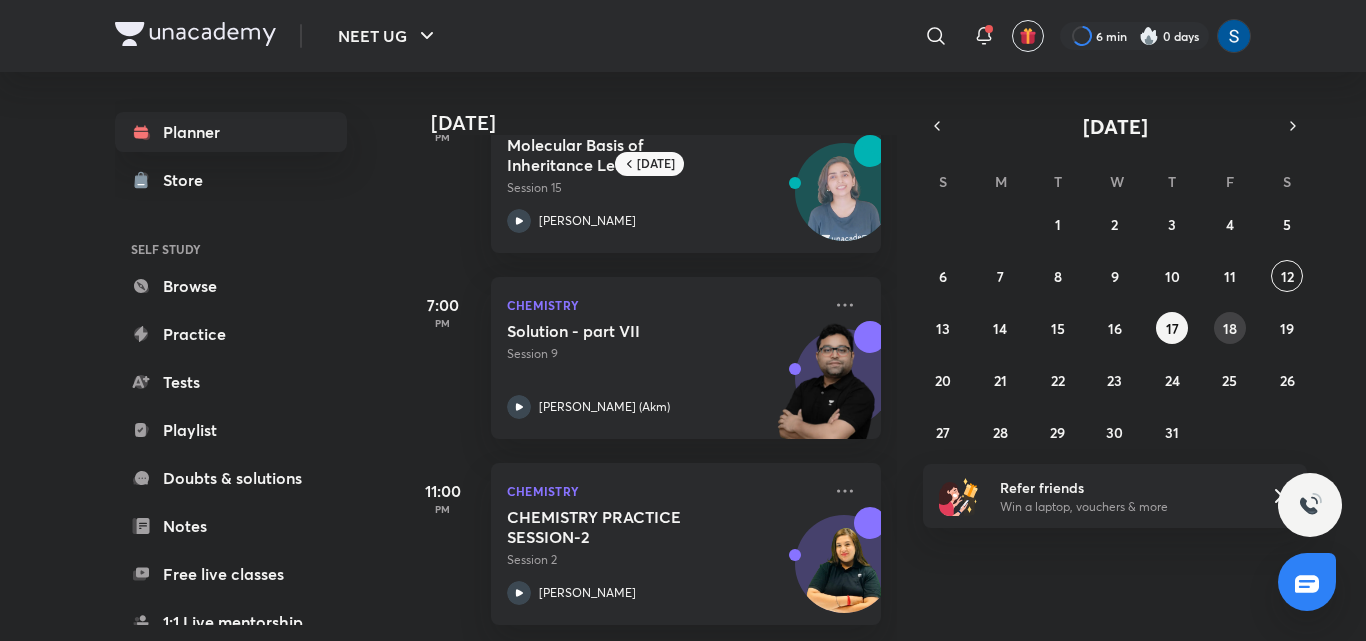 click on "18" at bounding box center (1230, 328) 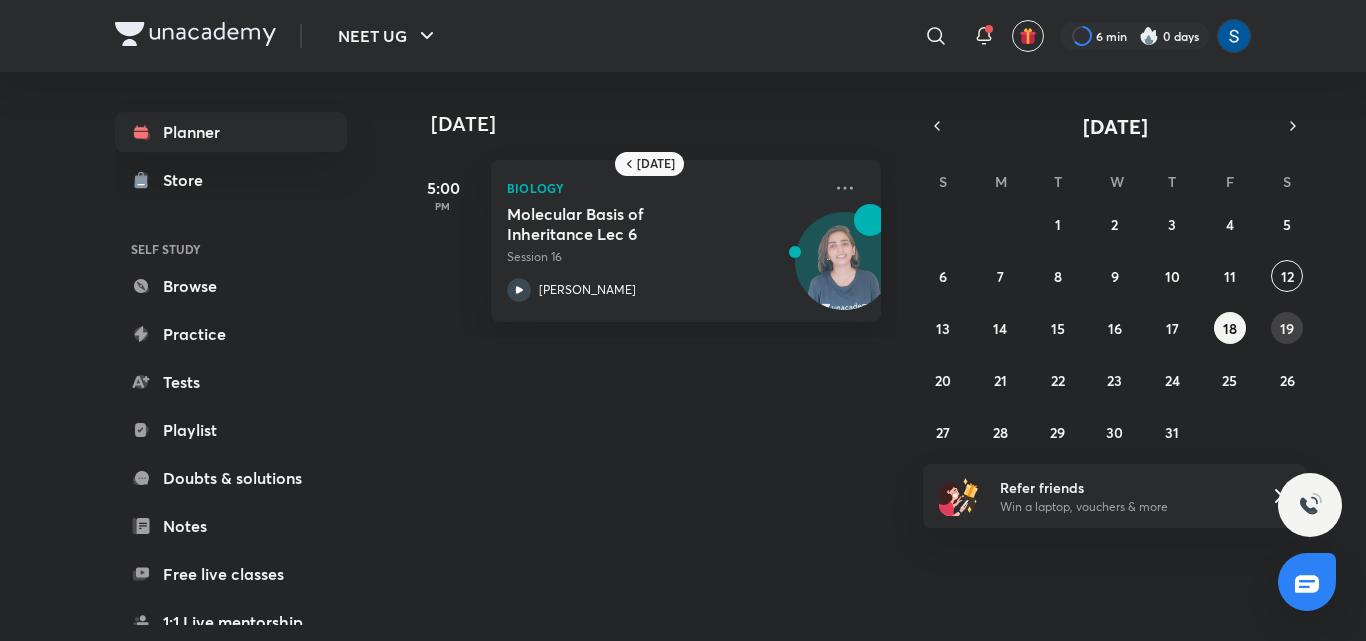 click on "19" at bounding box center [1287, 328] 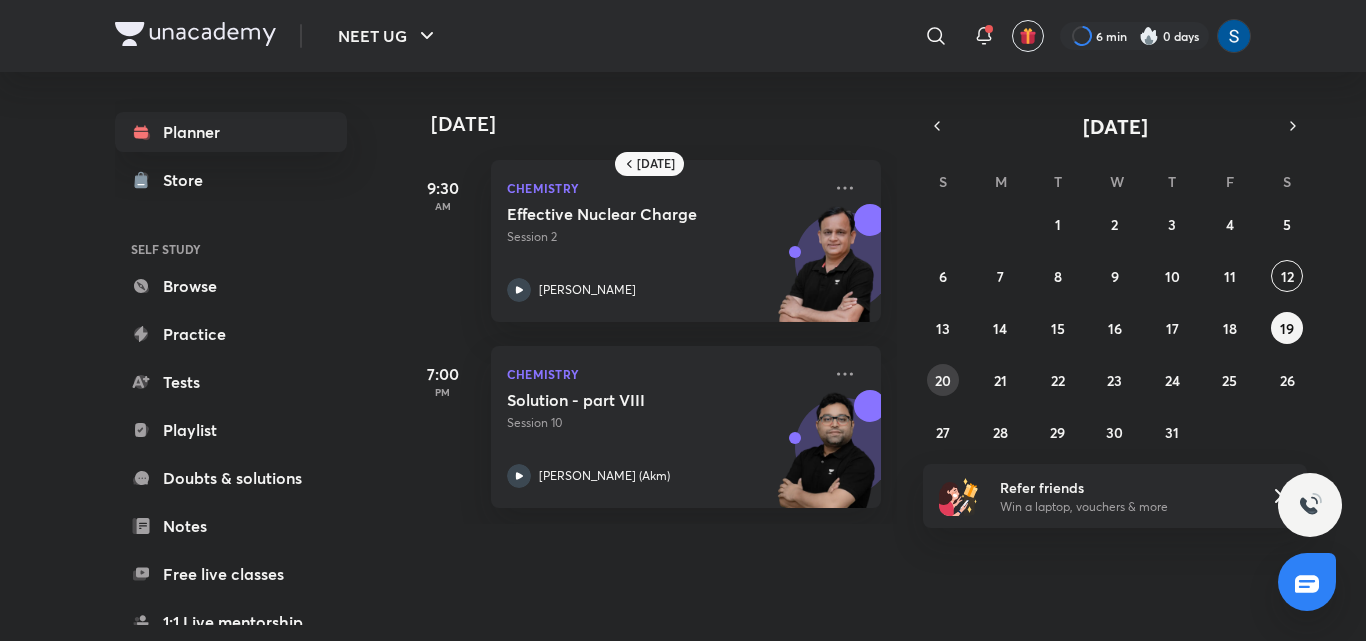 click on "20" at bounding box center [943, 380] 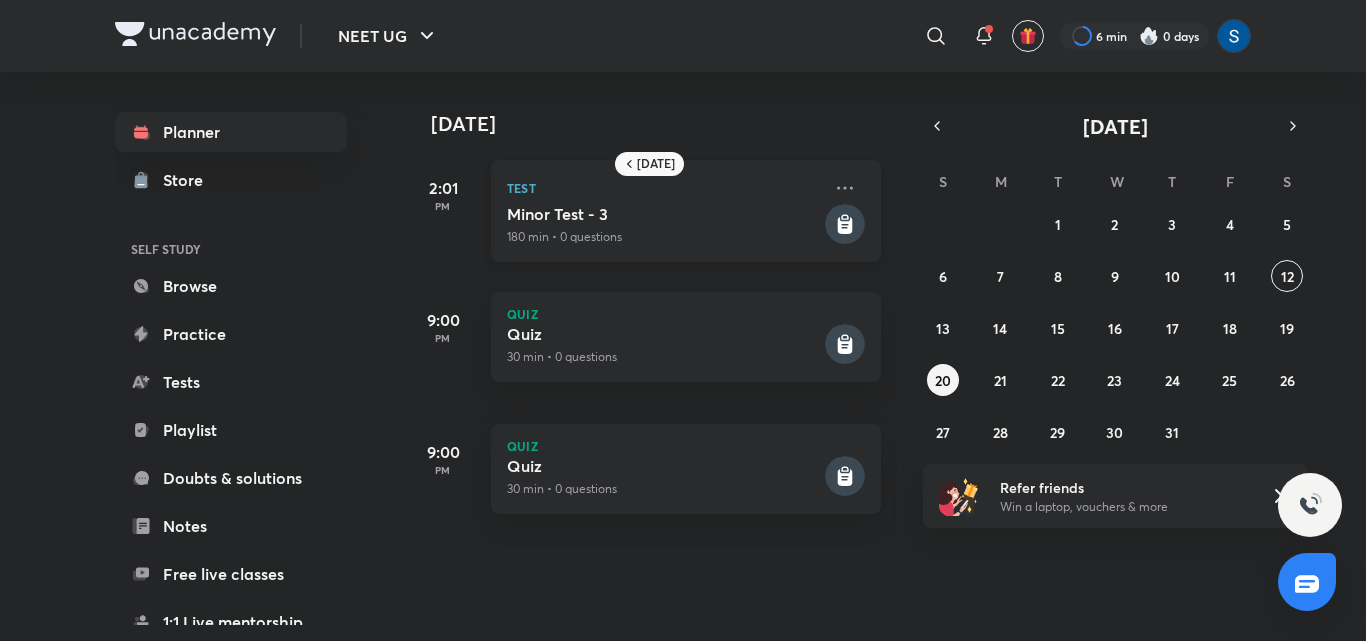 click on "Minor Test - 3 180 min • 0 questions" at bounding box center (664, 225) 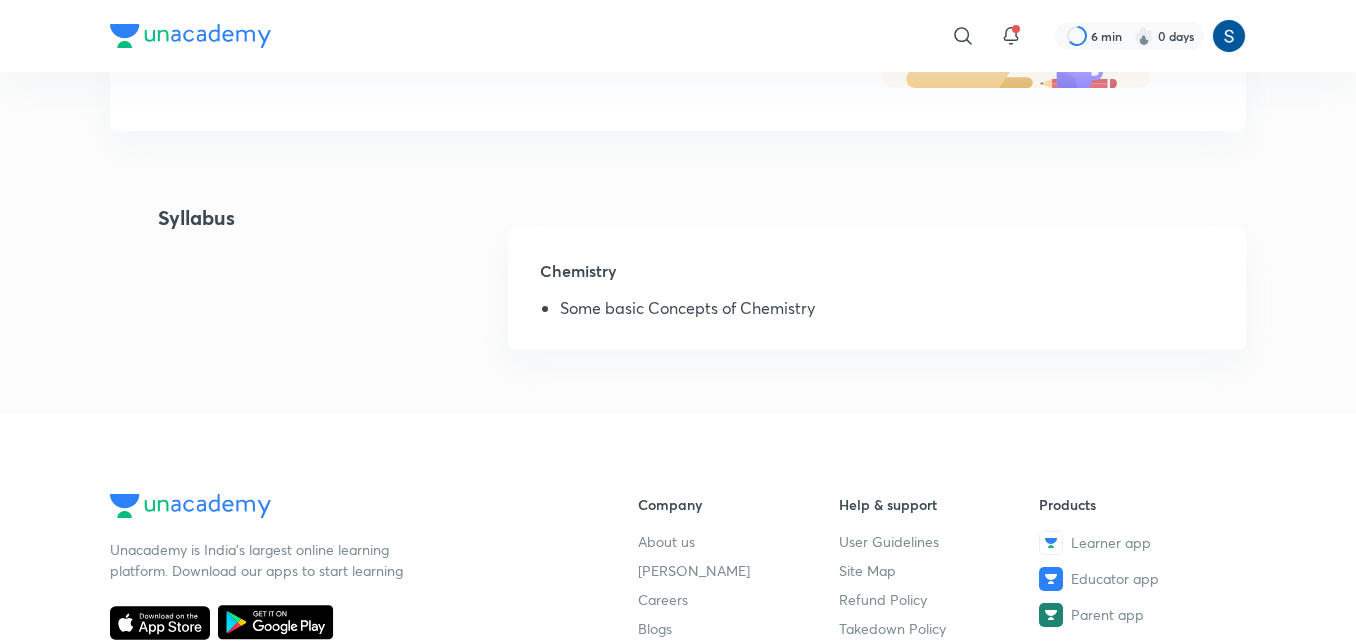 scroll, scrollTop: 360, scrollLeft: 0, axis: vertical 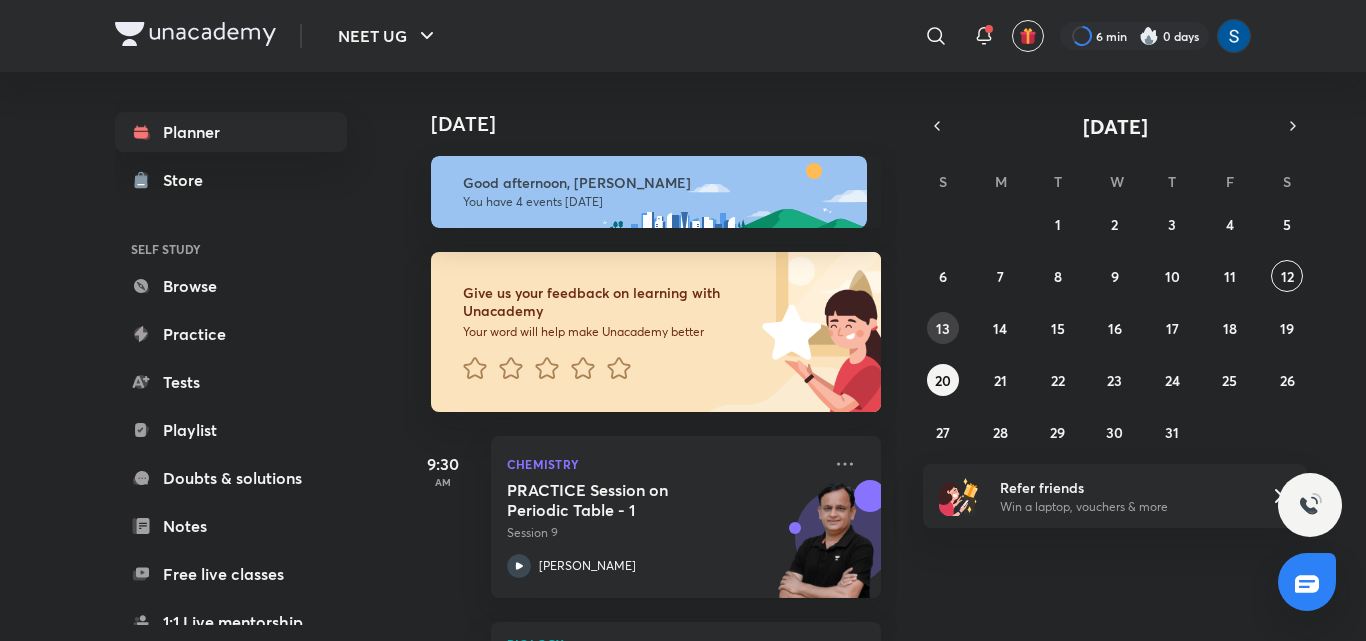 click on "13" at bounding box center [943, 328] 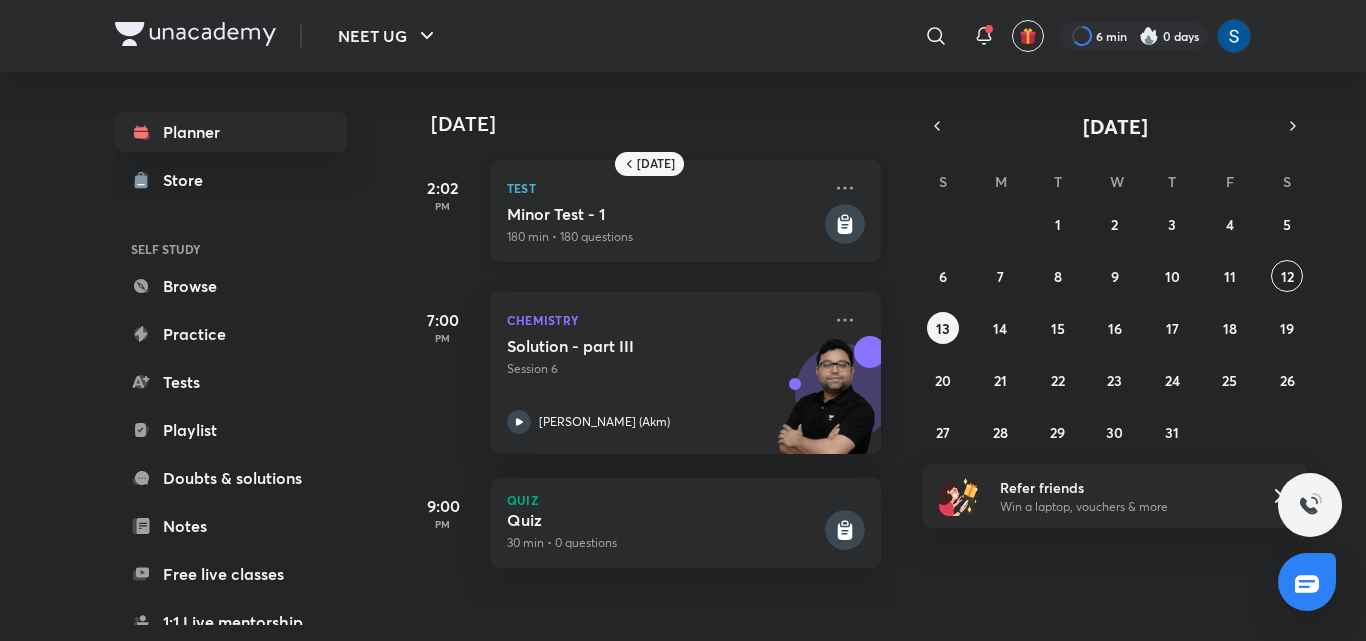 click on "Minor Test - 1" at bounding box center [664, 214] 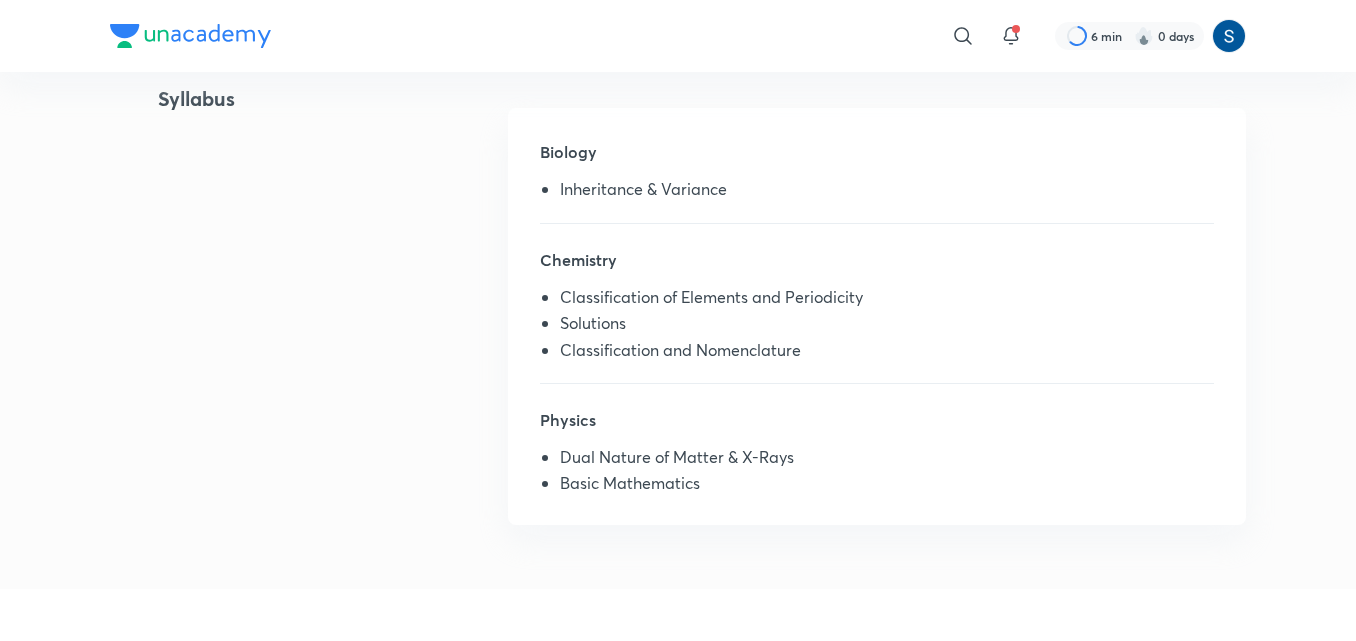 scroll, scrollTop: 480, scrollLeft: 0, axis: vertical 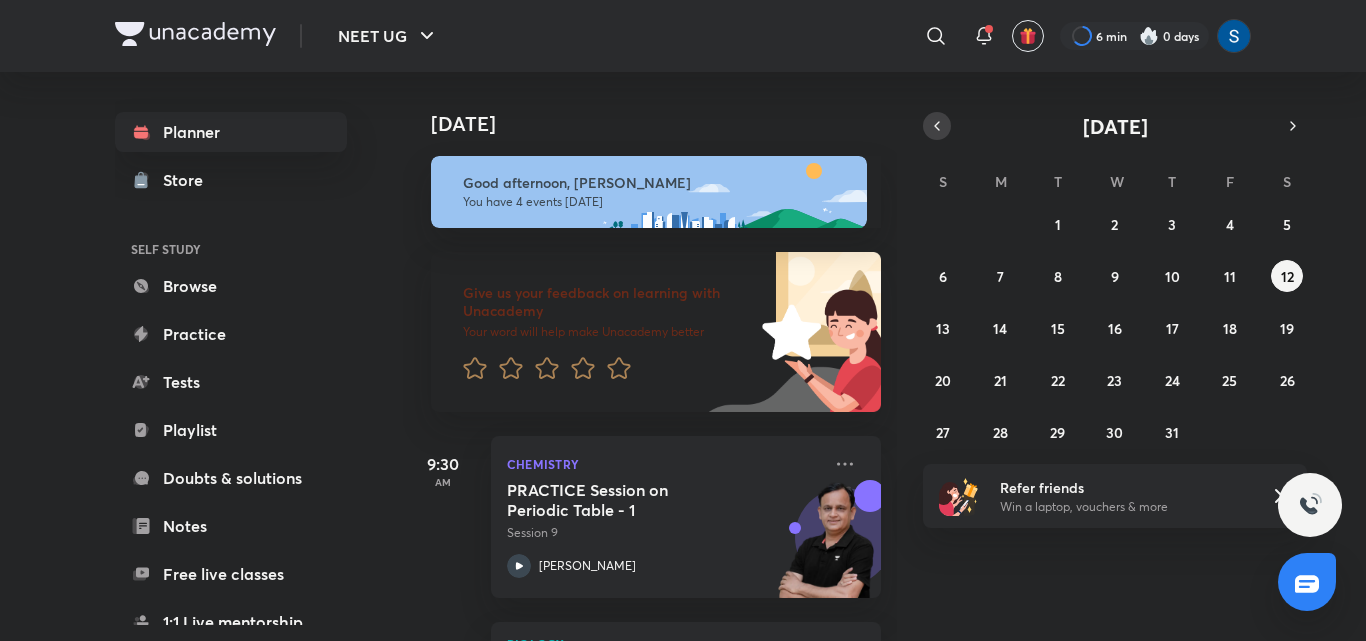 click 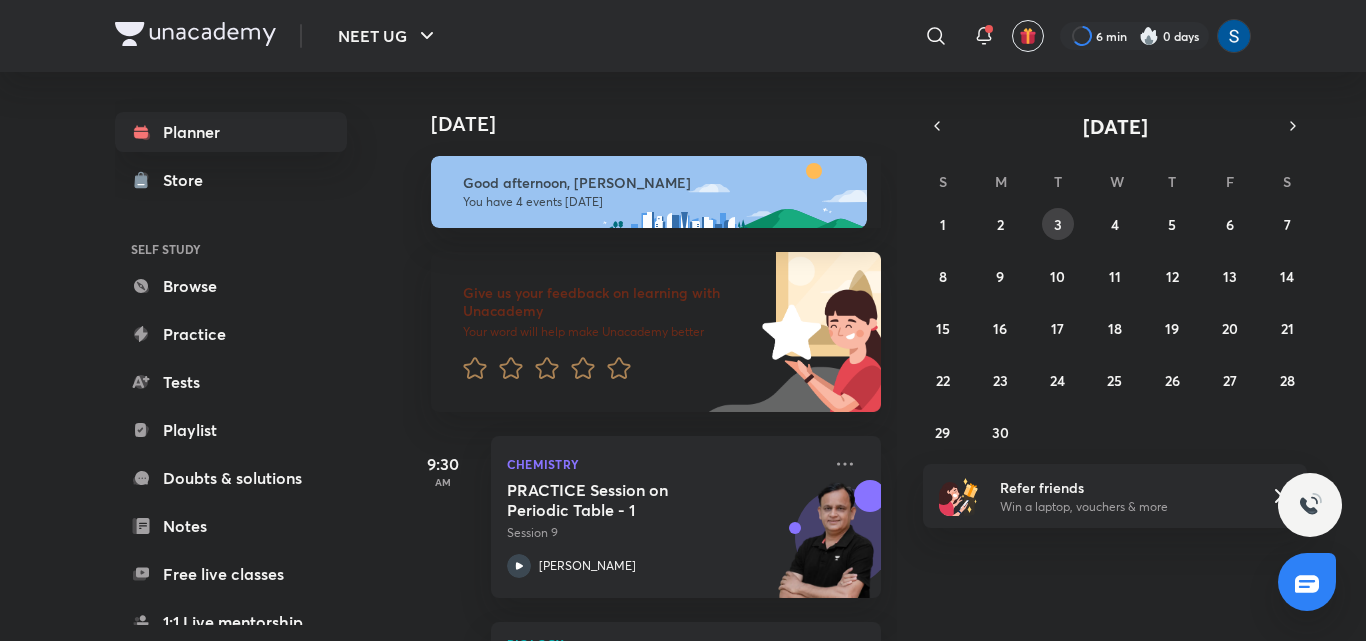 click on "3" at bounding box center [1058, 224] 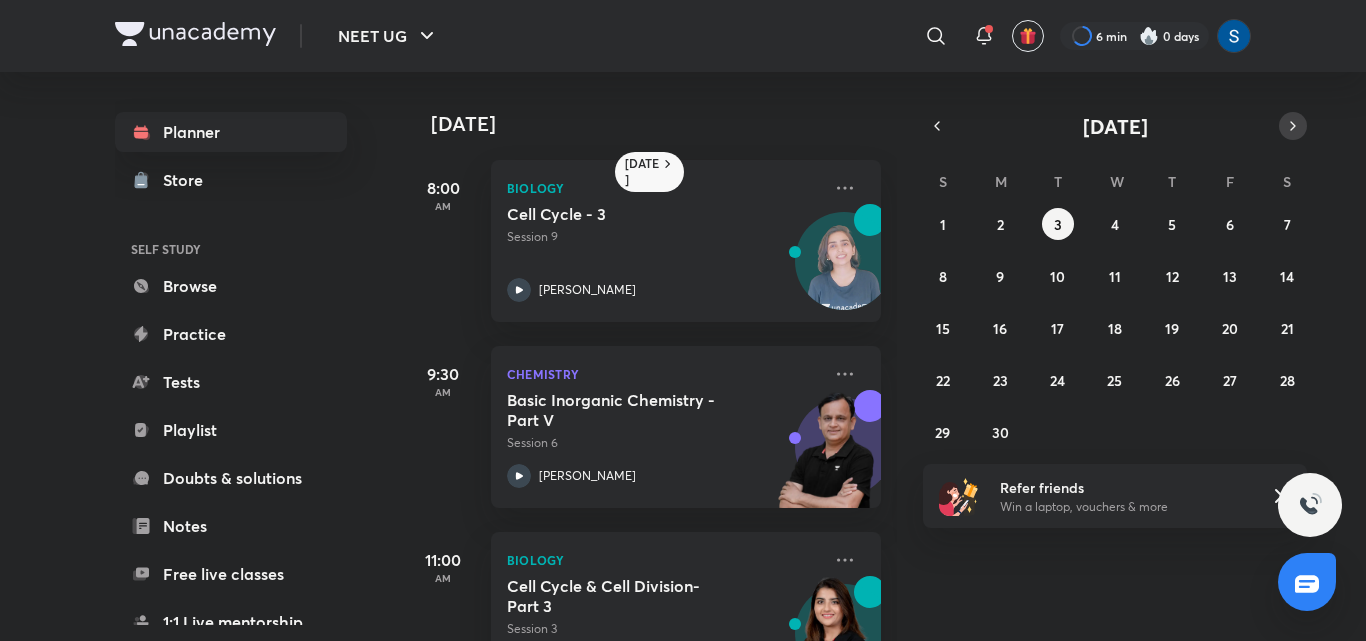 click at bounding box center [1293, 126] 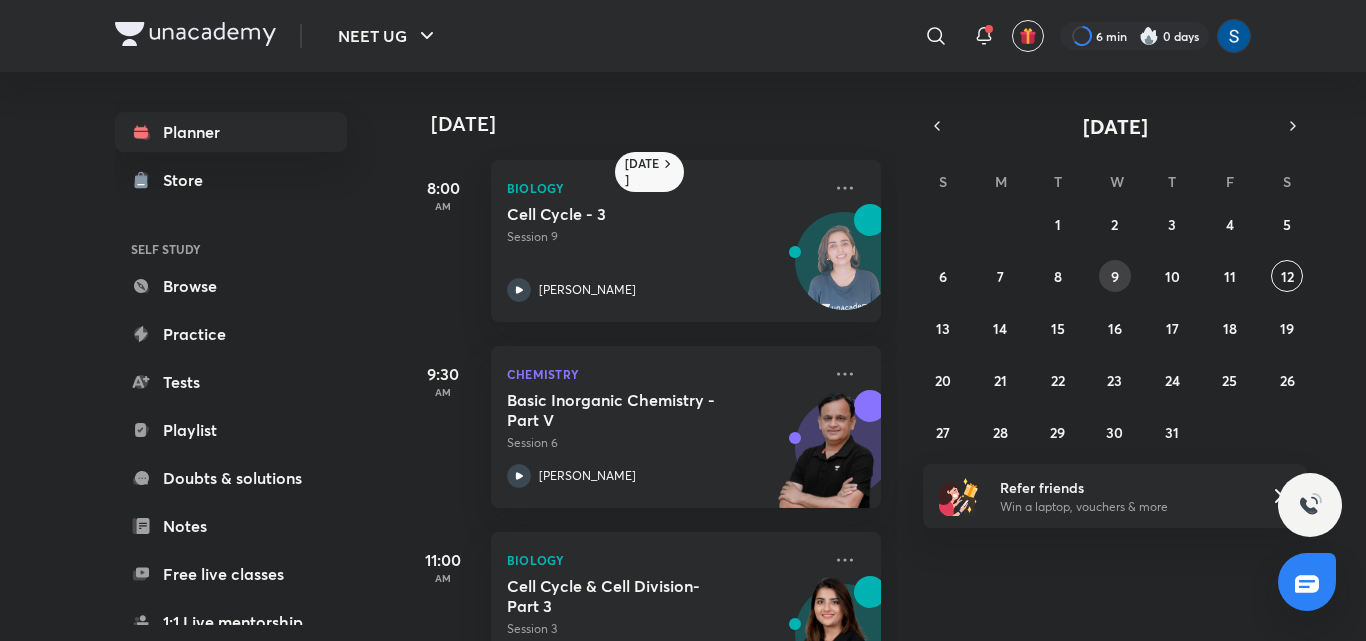 click on "9" at bounding box center [1115, 276] 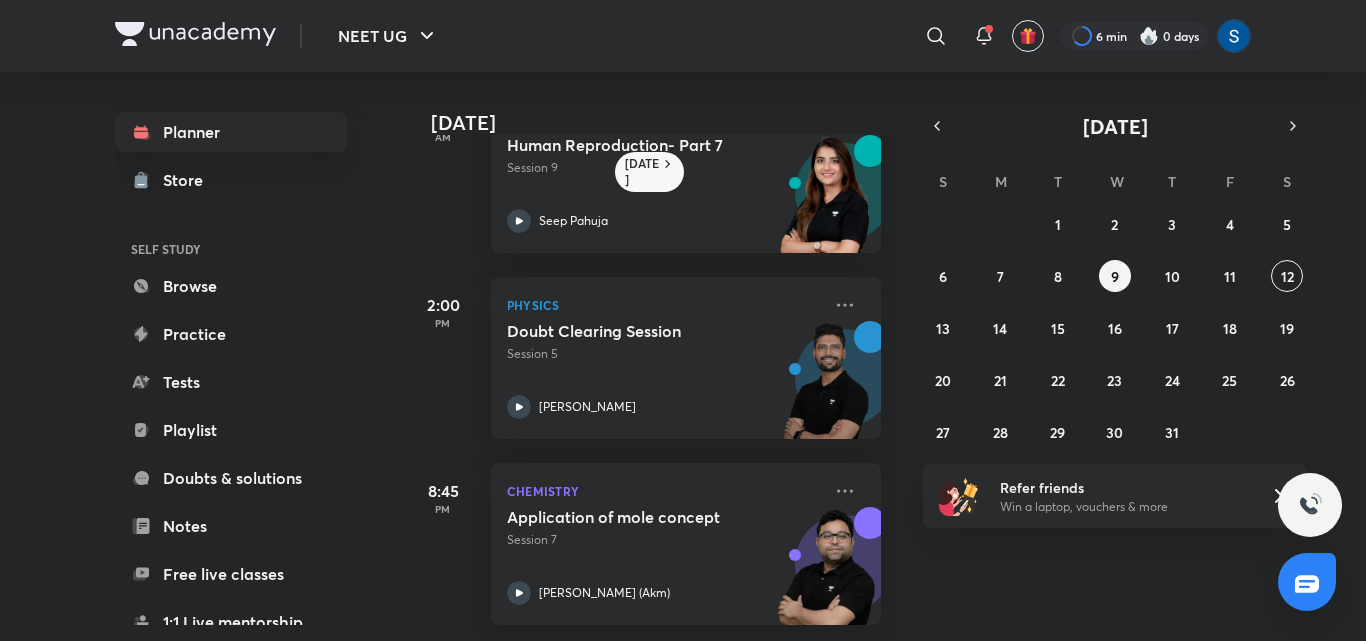 scroll, scrollTop: 456, scrollLeft: 0, axis: vertical 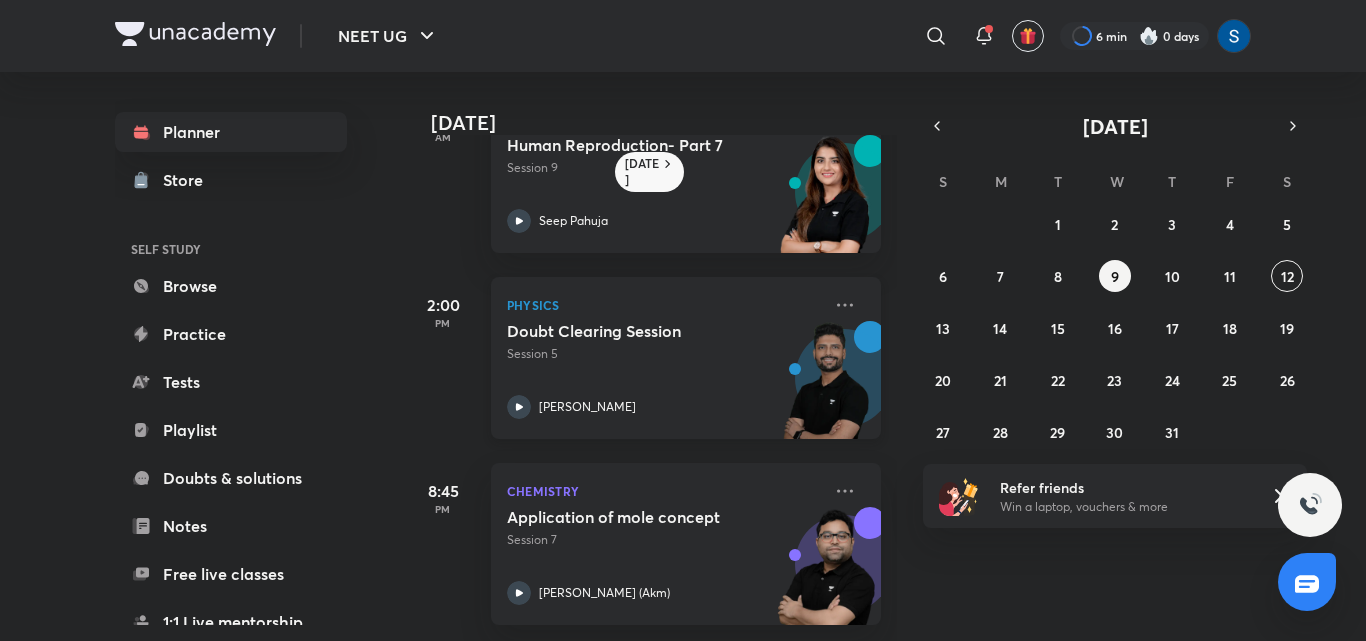 click at bounding box center (826, 390) 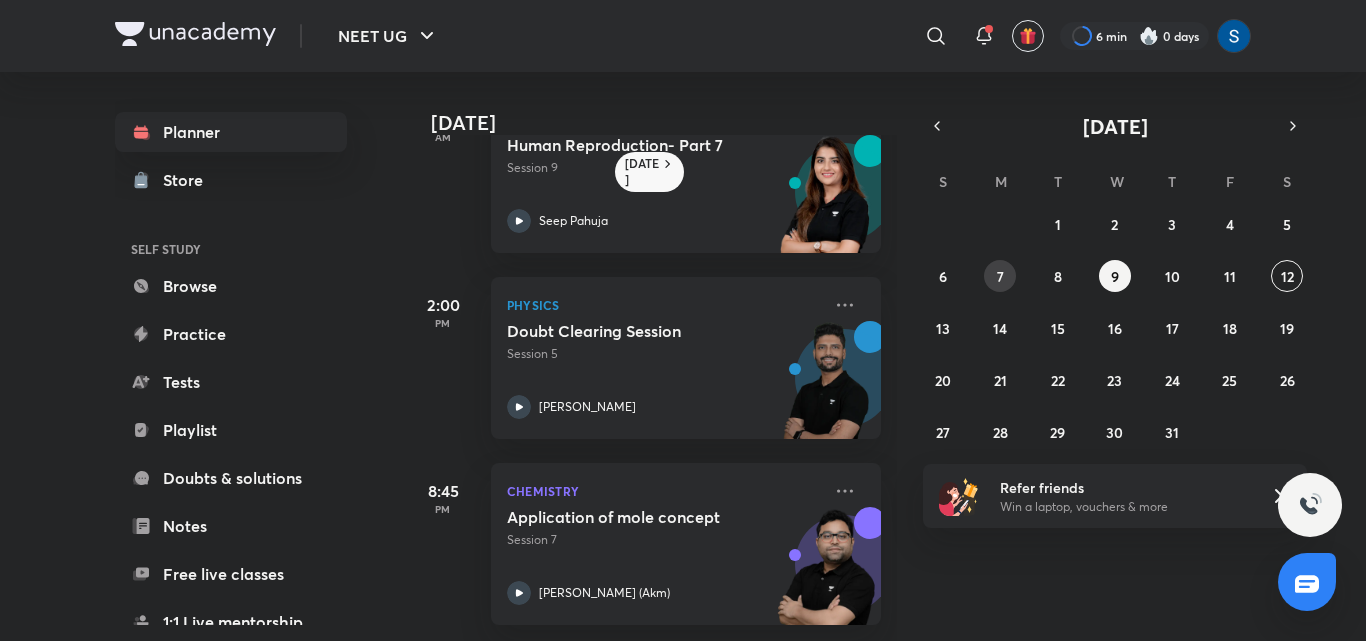click on "7" at bounding box center [1000, 276] 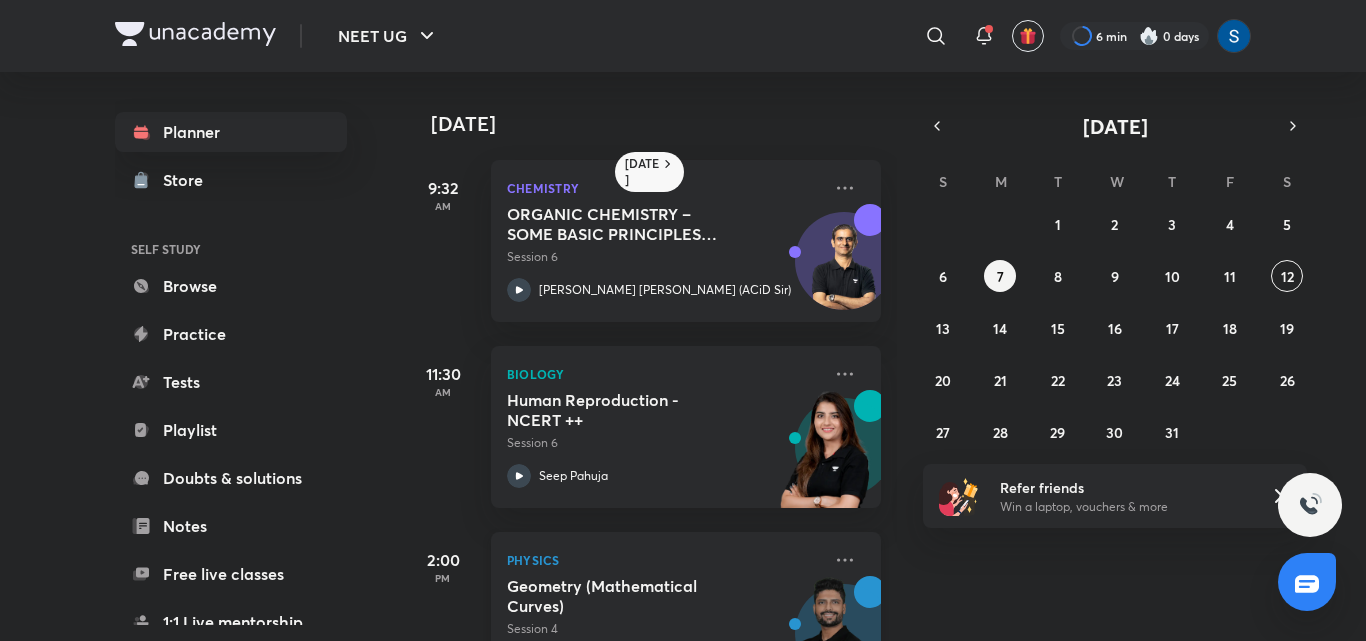 click at bounding box center (826, 645) 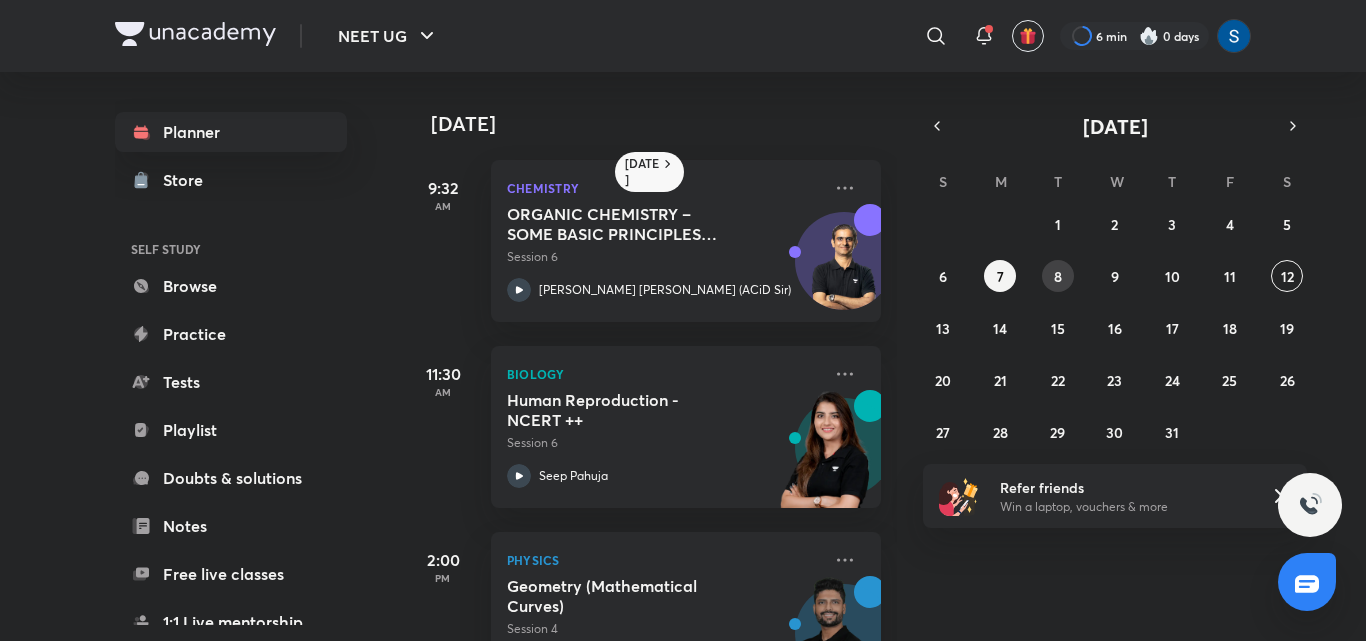 click on "8" at bounding box center (1058, 276) 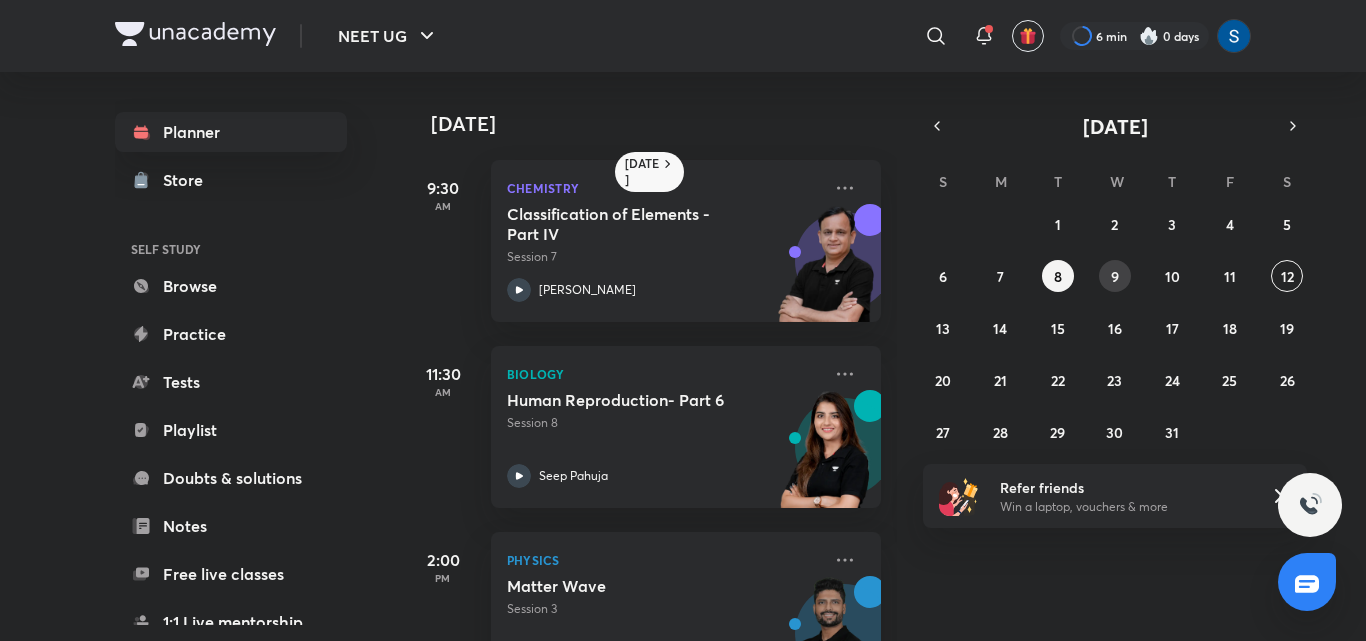 click on "9" at bounding box center (1115, 276) 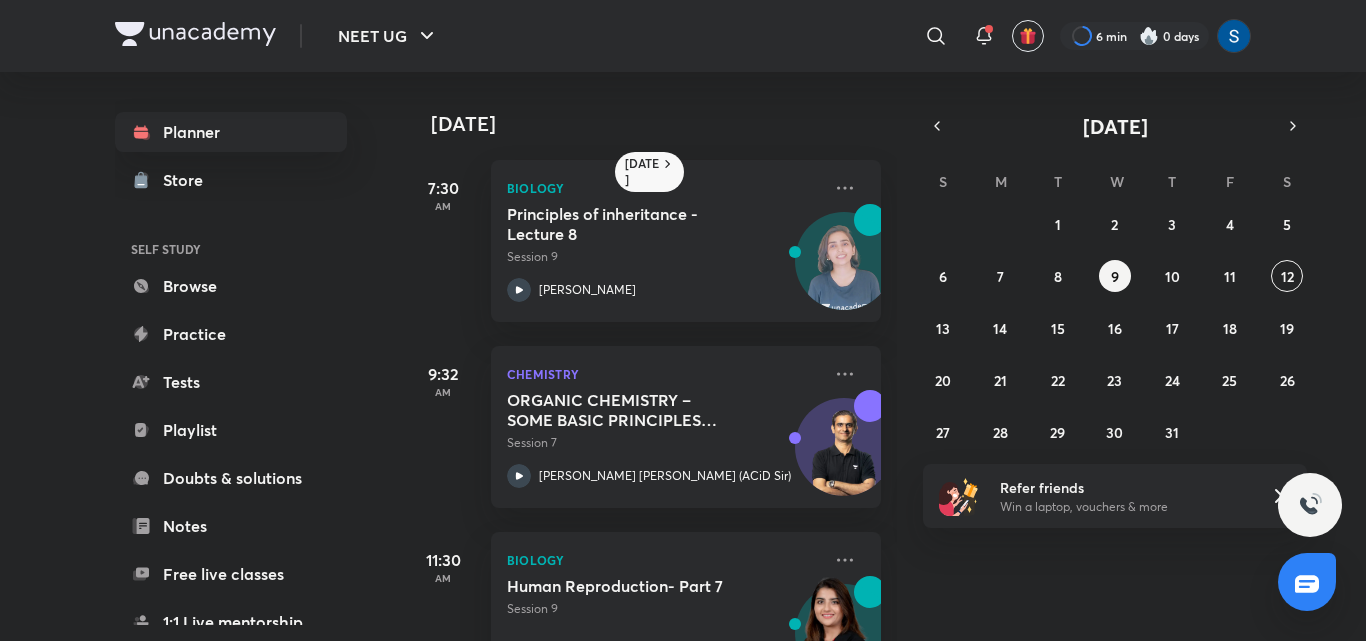 scroll, scrollTop: 456, scrollLeft: 0, axis: vertical 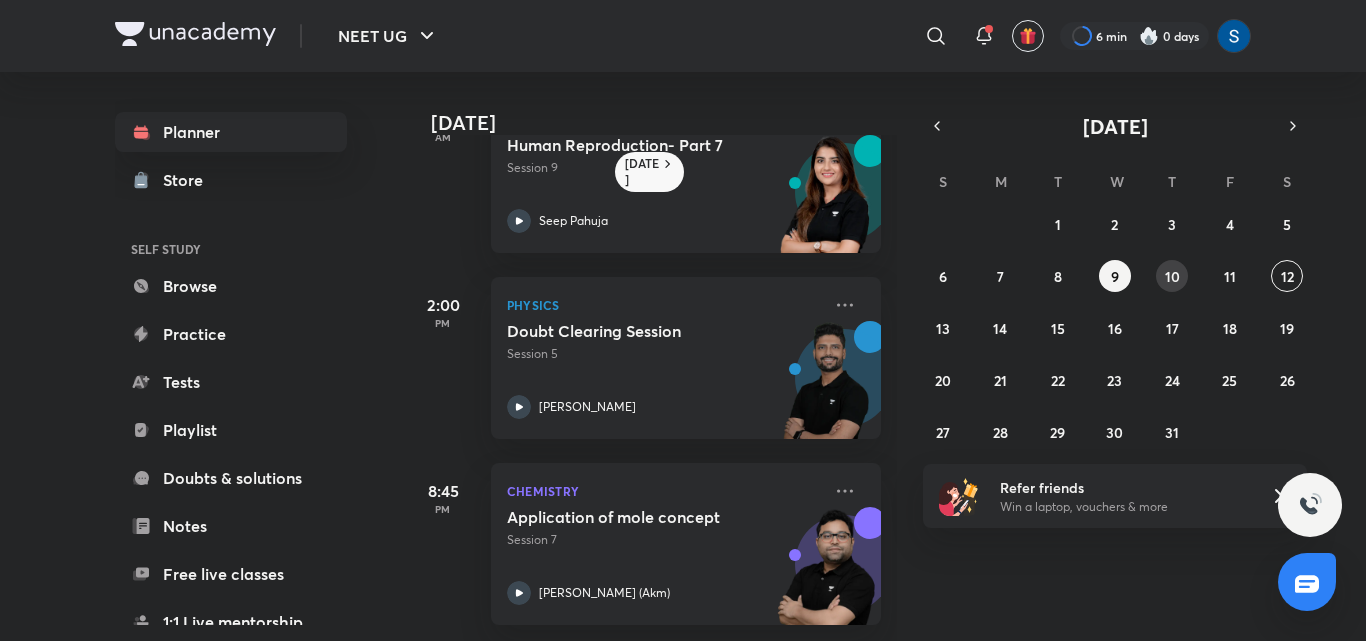 click on "10" at bounding box center [1172, 276] 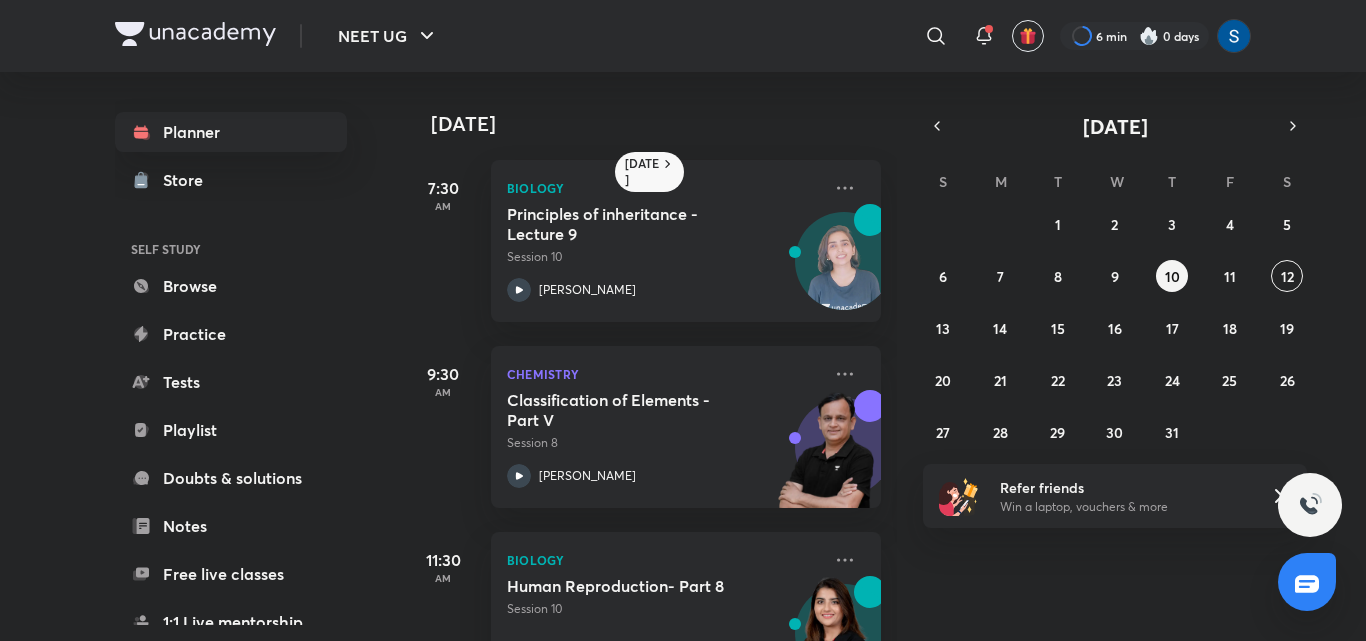 scroll, scrollTop: 456, scrollLeft: 0, axis: vertical 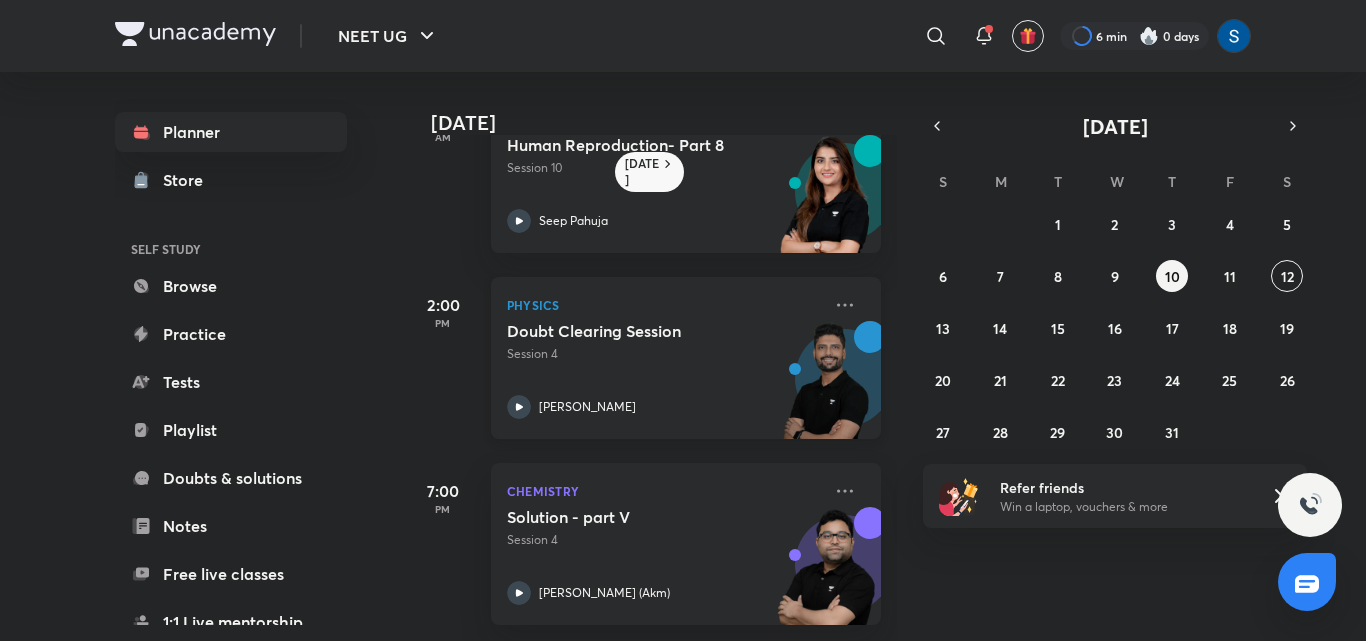 click at bounding box center (826, 390) 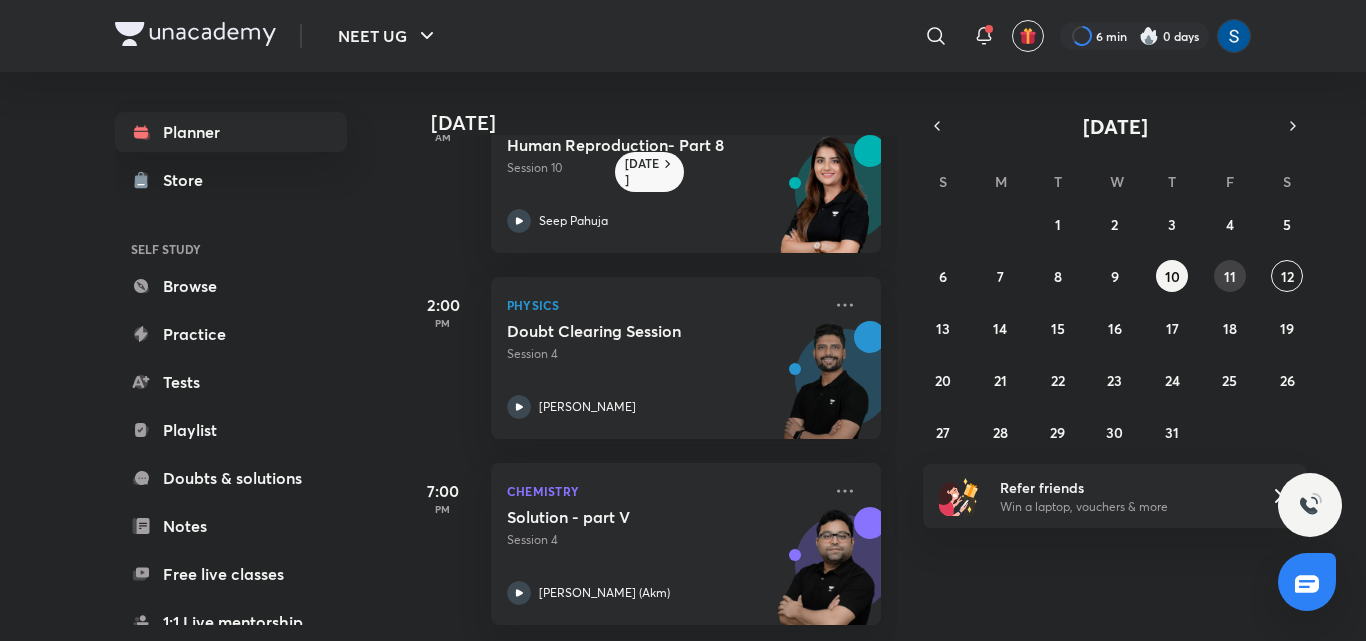 click on "11" at bounding box center [1230, 276] 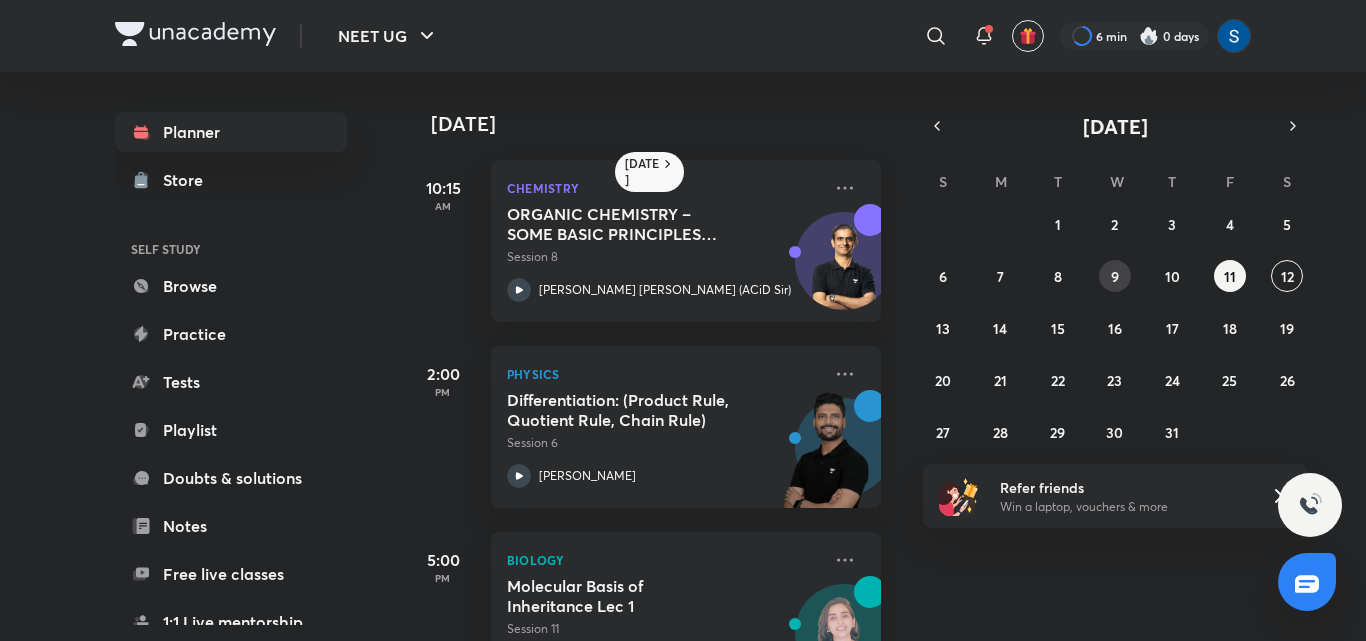 click on "9" at bounding box center (1115, 276) 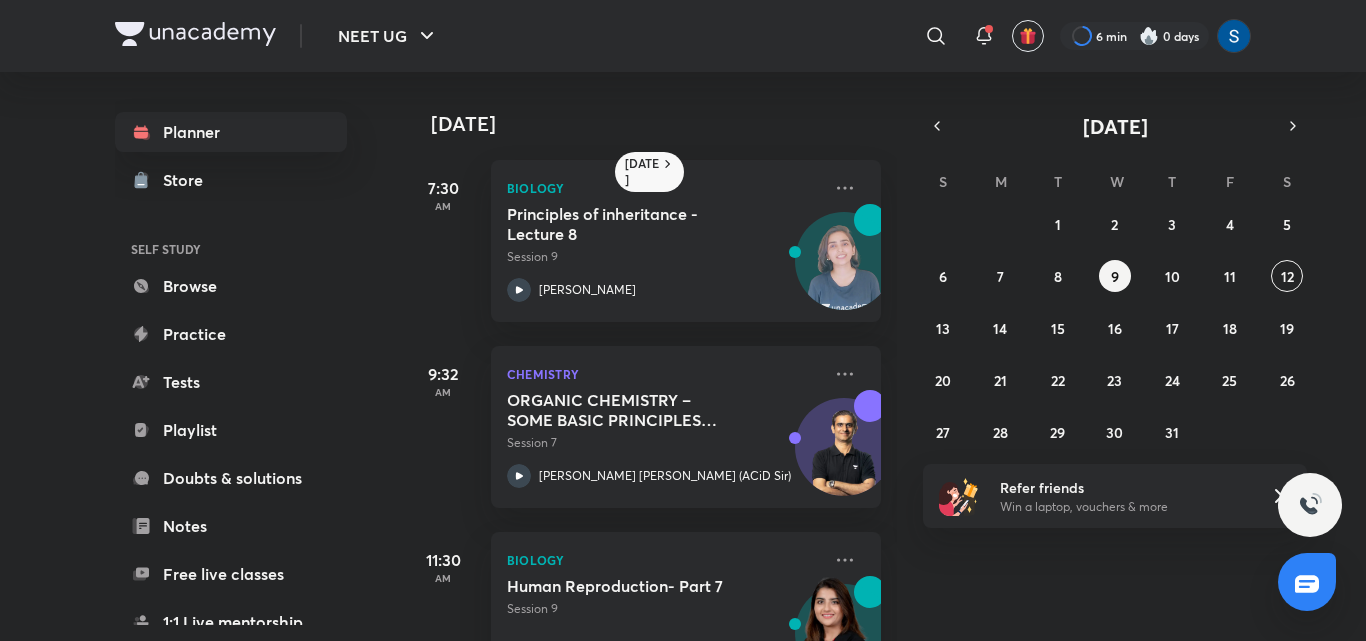 scroll, scrollTop: 456, scrollLeft: 0, axis: vertical 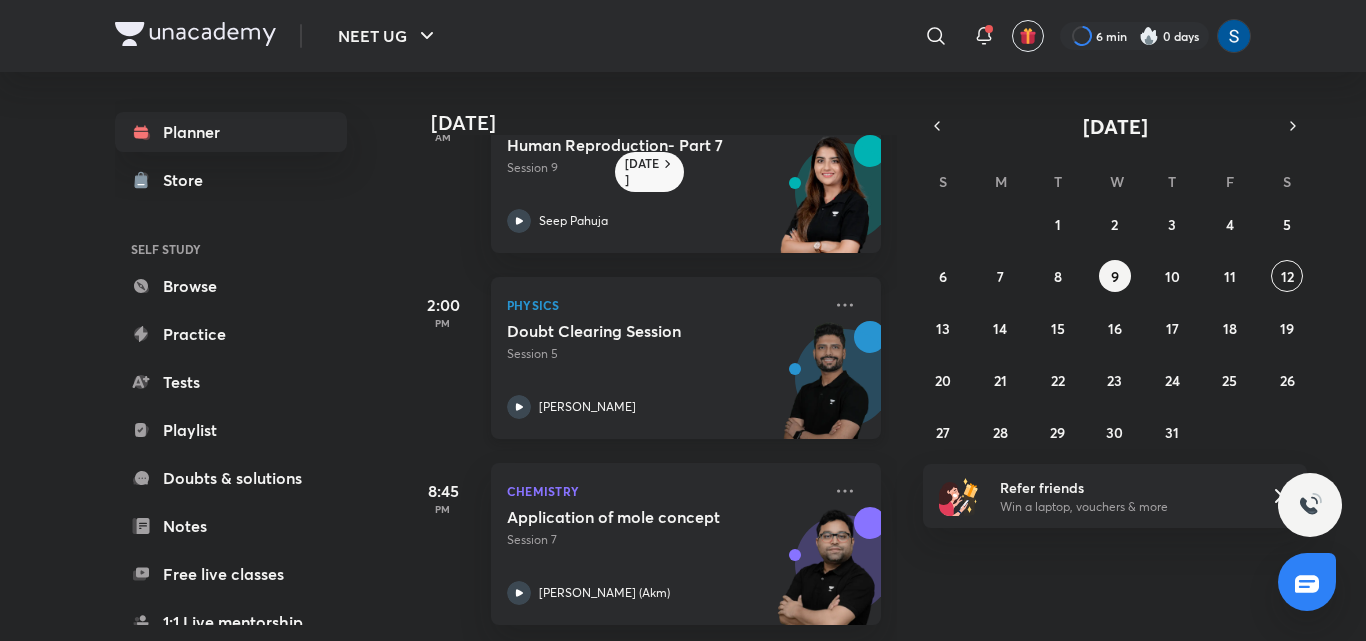 click on "Doubt Clearing Session Session 5 [PERSON_NAME]" at bounding box center (664, 370) 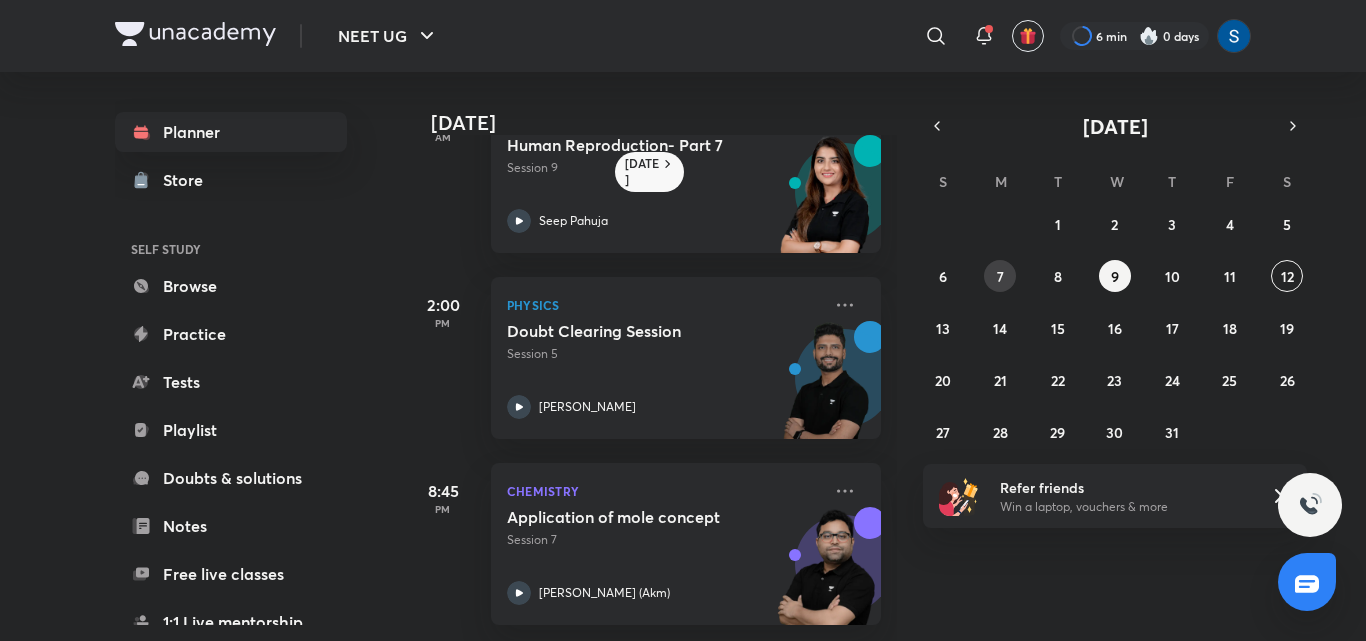 click on "7" at bounding box center [1000, 276] 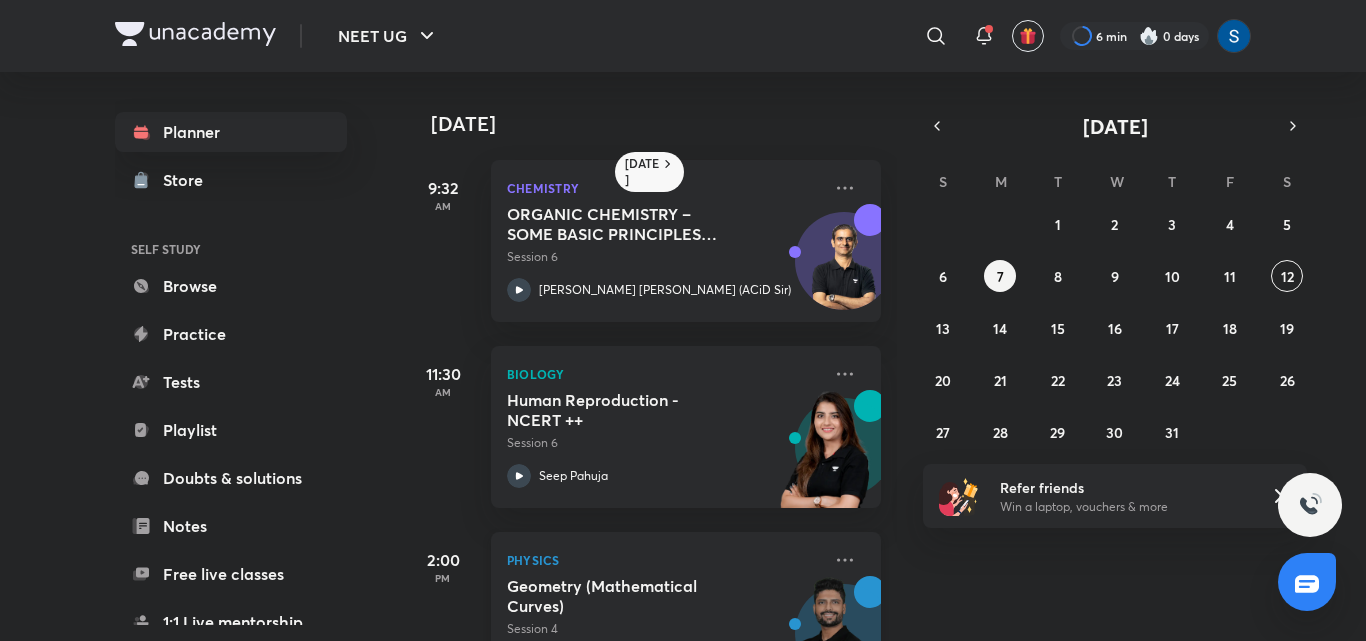 click on "Geometry (Mathematical Curves)" at bounding box center (631, 596) 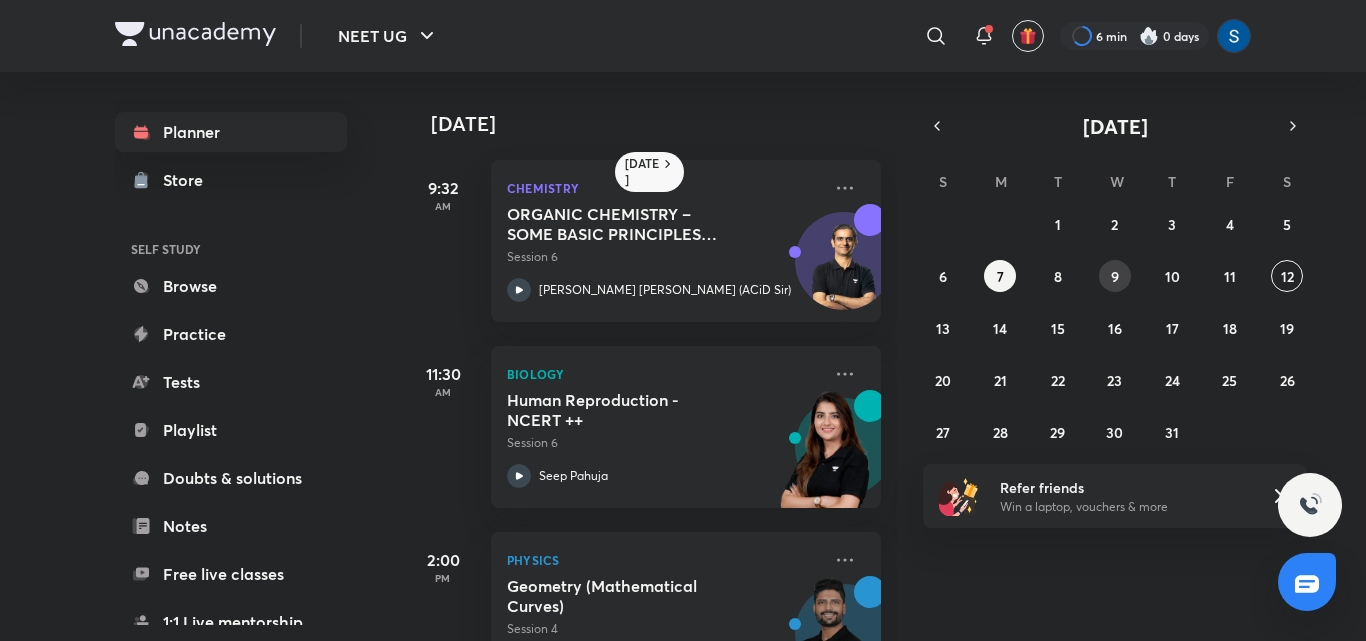 click on "9" at bounding box center (1115, 276) 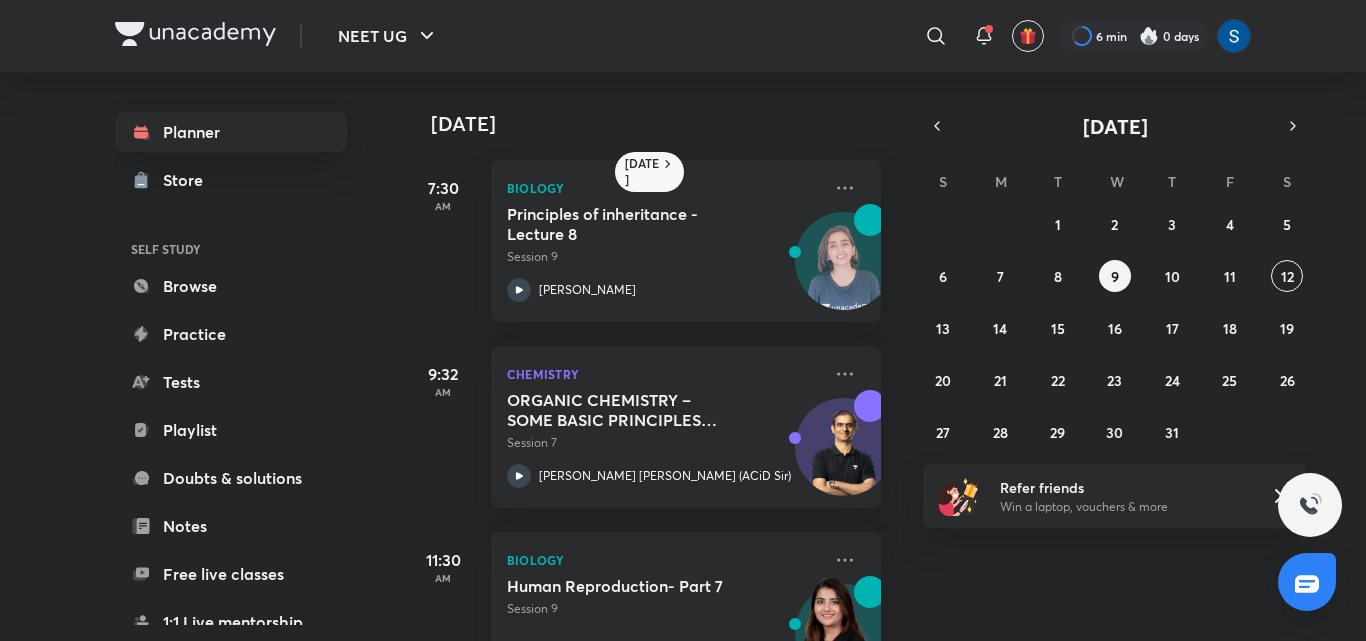 scroll, scrollTop: 456, scrollLeft: 0, axis: vertical 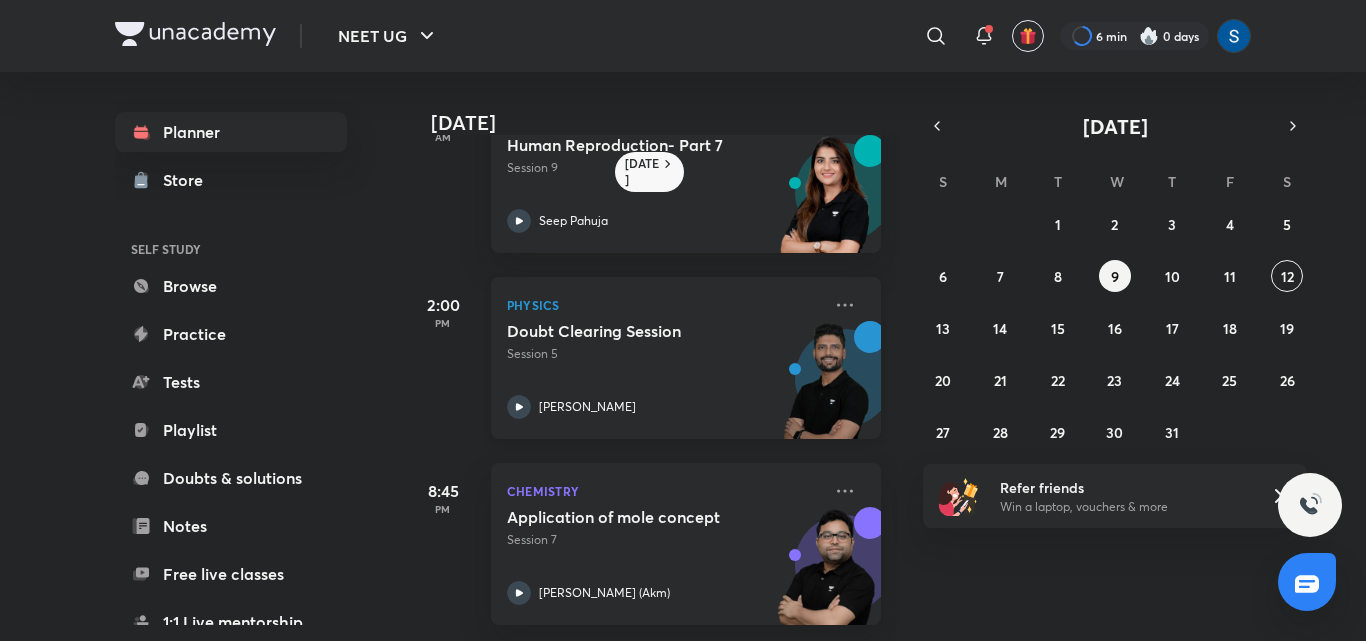 click on "Doubt Clearing Session Session 5 [PERSON_NAME]" at bounding box center [664, 370] 